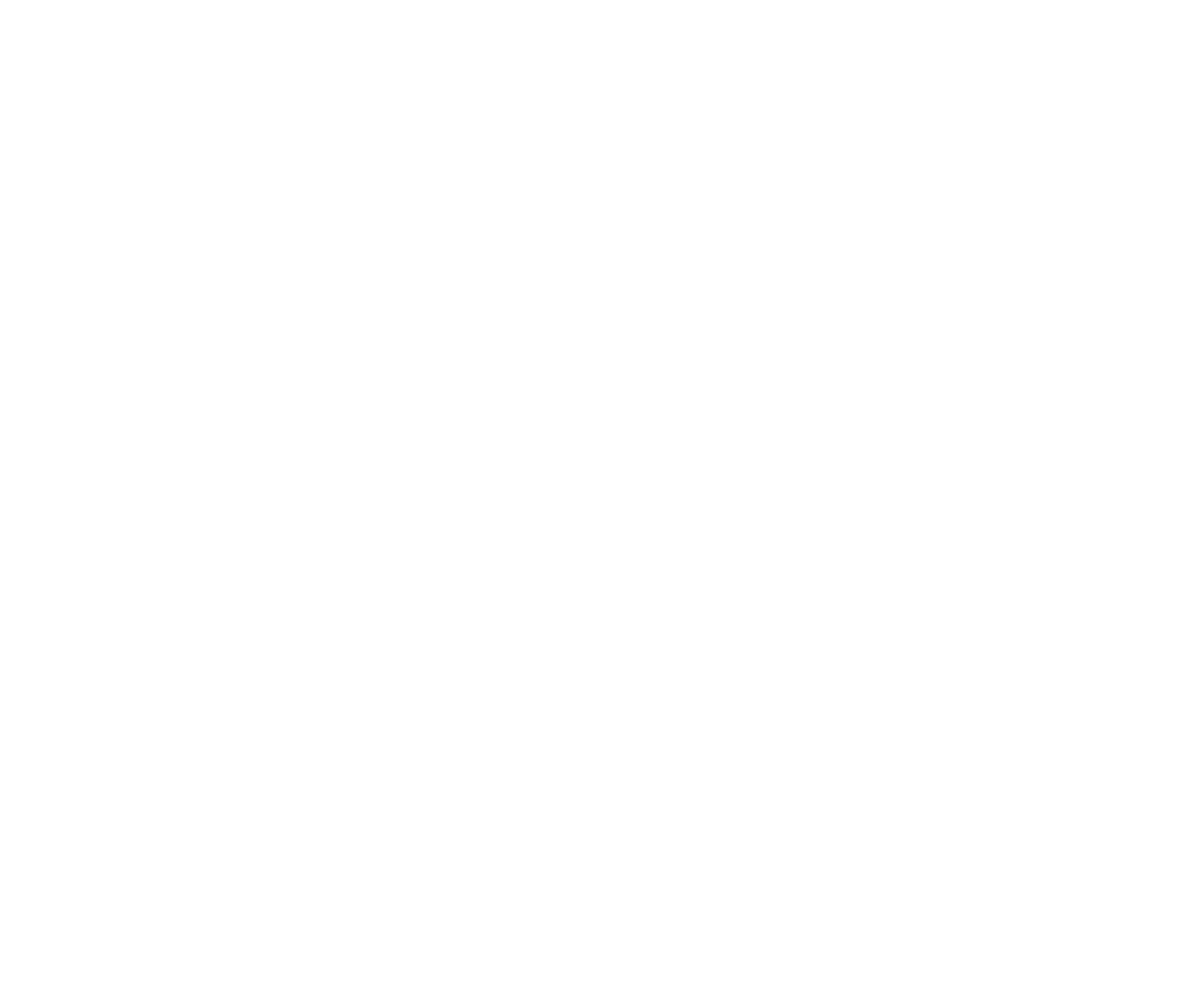 scroll, scrollTop: 0, scrollLeft: 0, axis: both 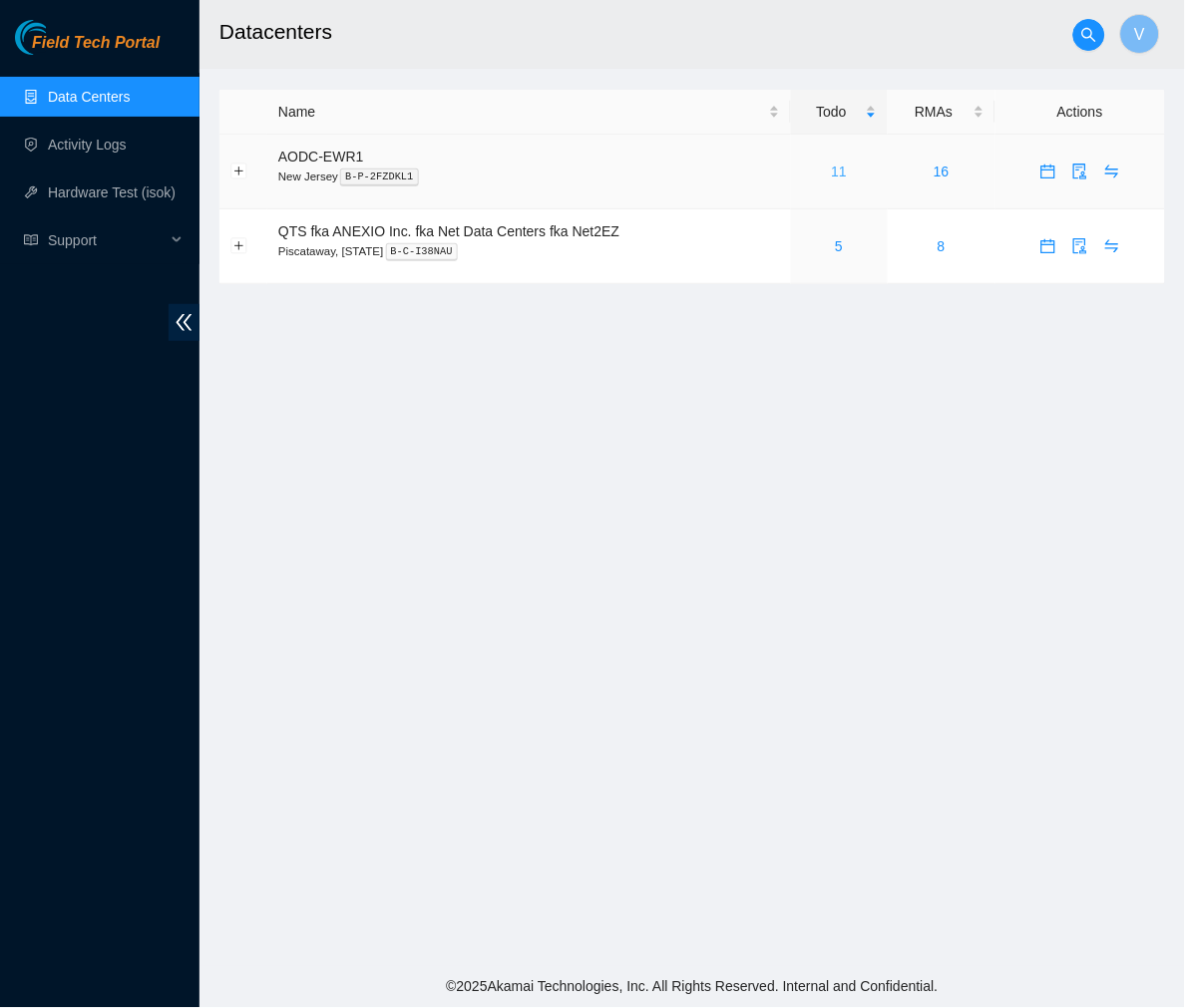 click on "11" at bounding box center (840, 171) 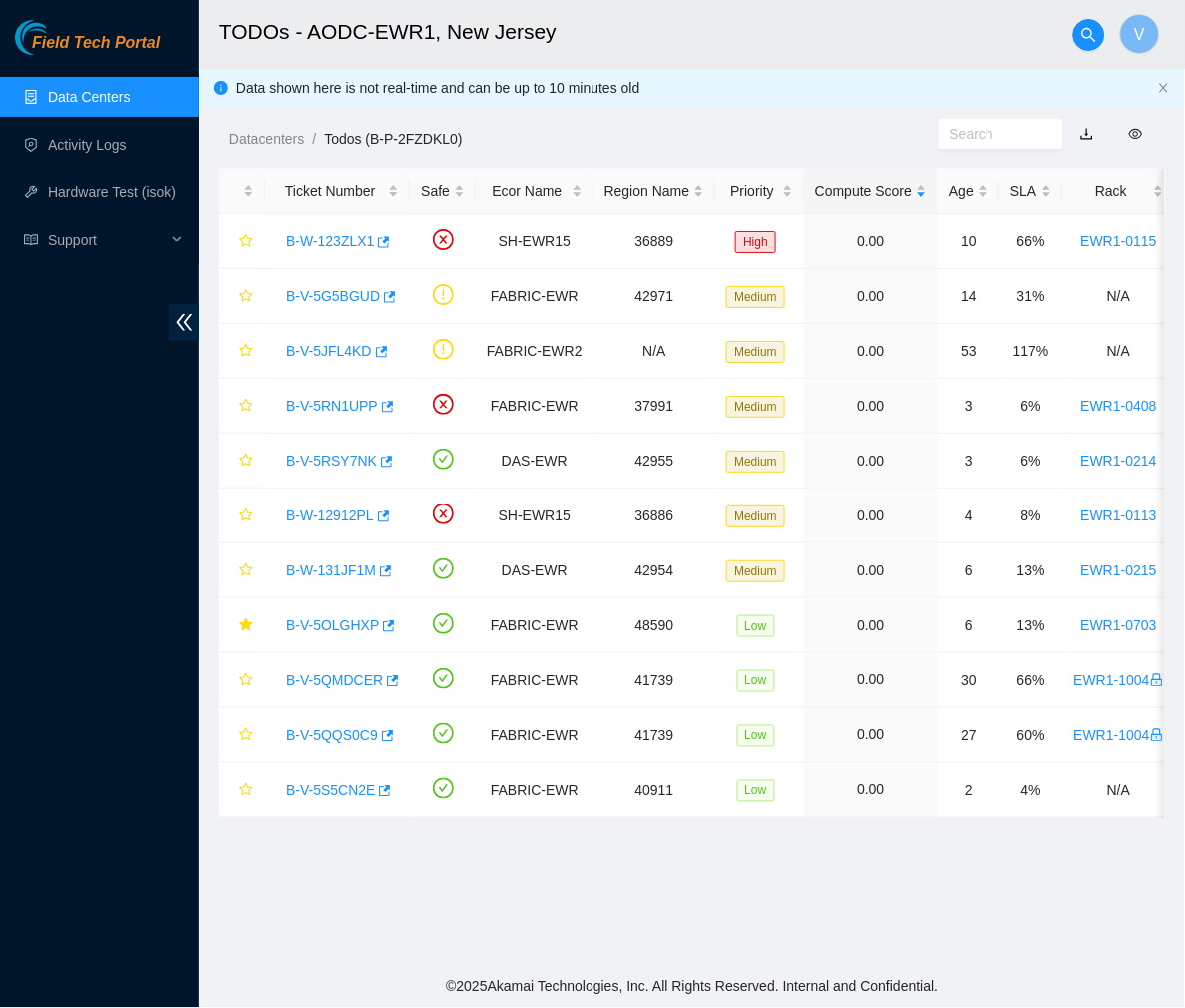 click on "Data Centers" at bounding box center (89, 97) 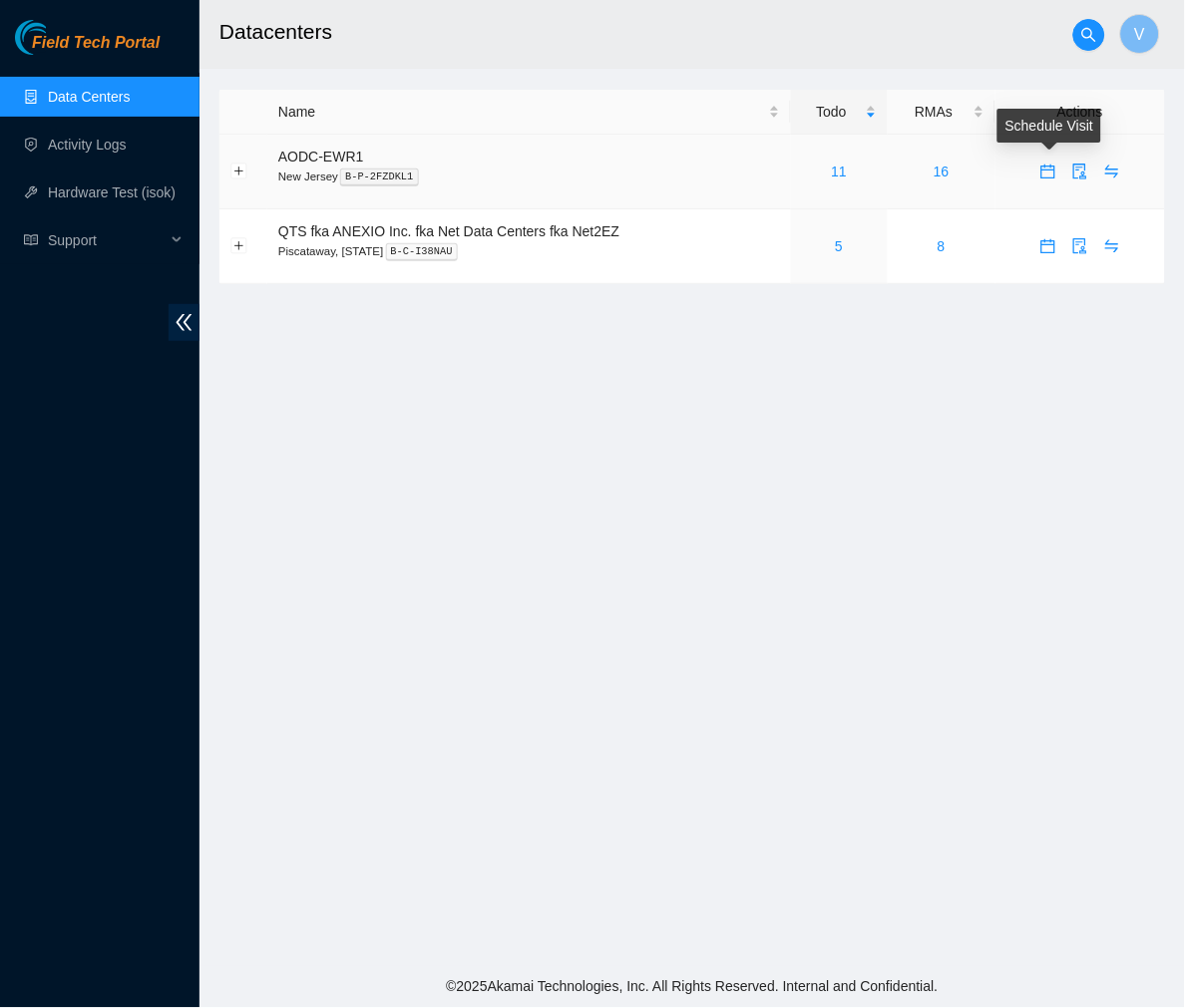 click 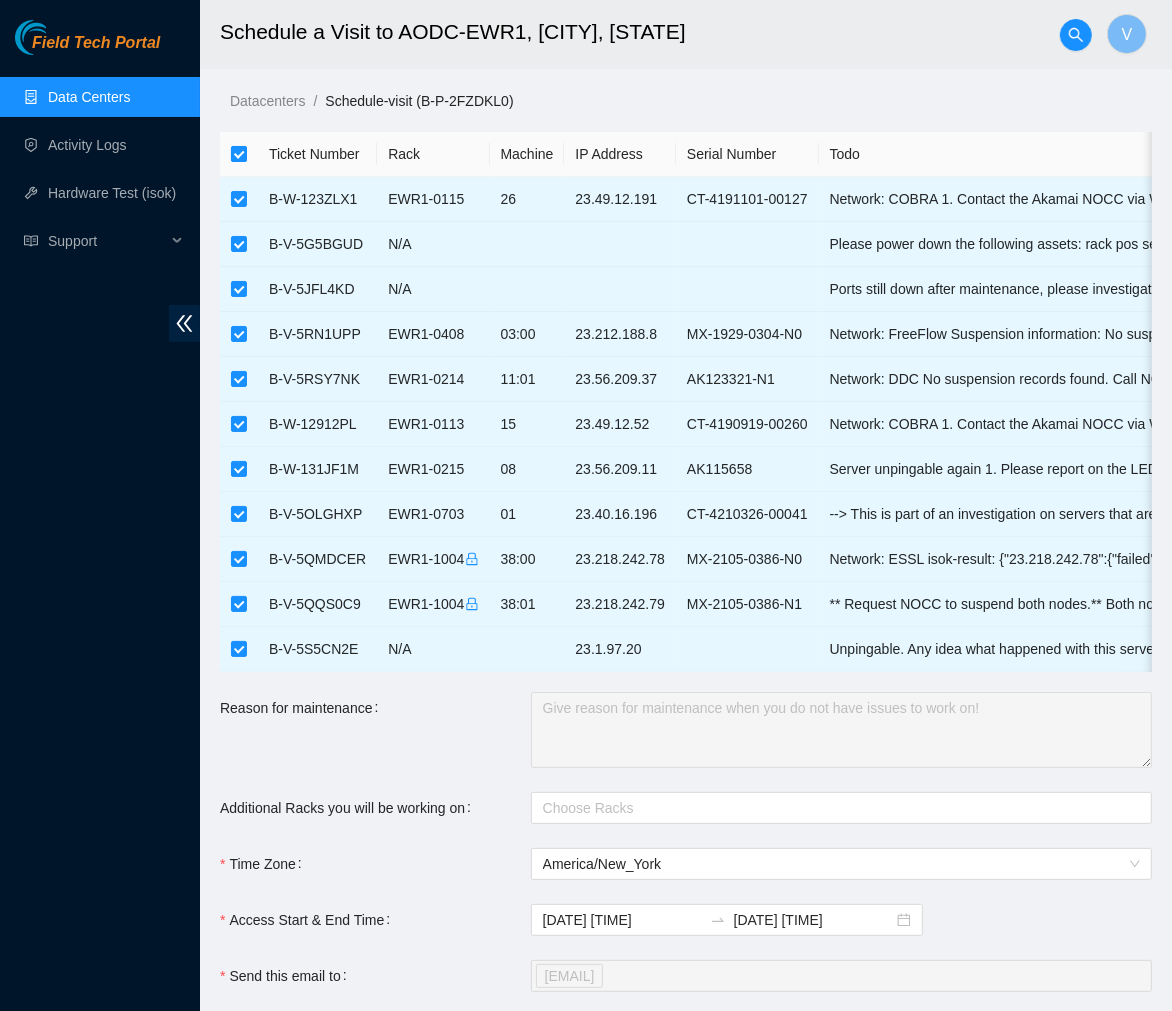 click at bounding box center [239, 154] 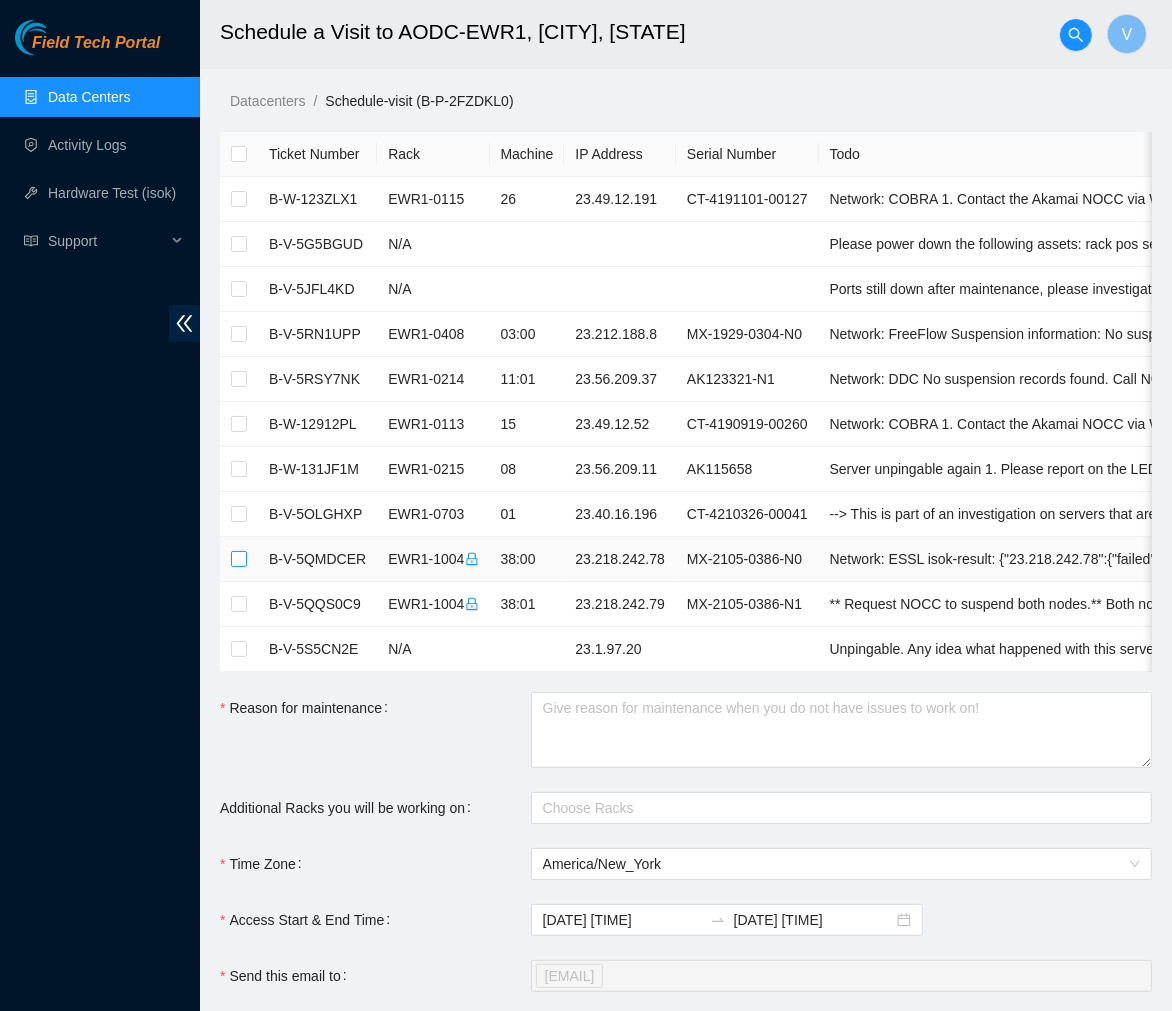 click at bounding box center (239, 559) 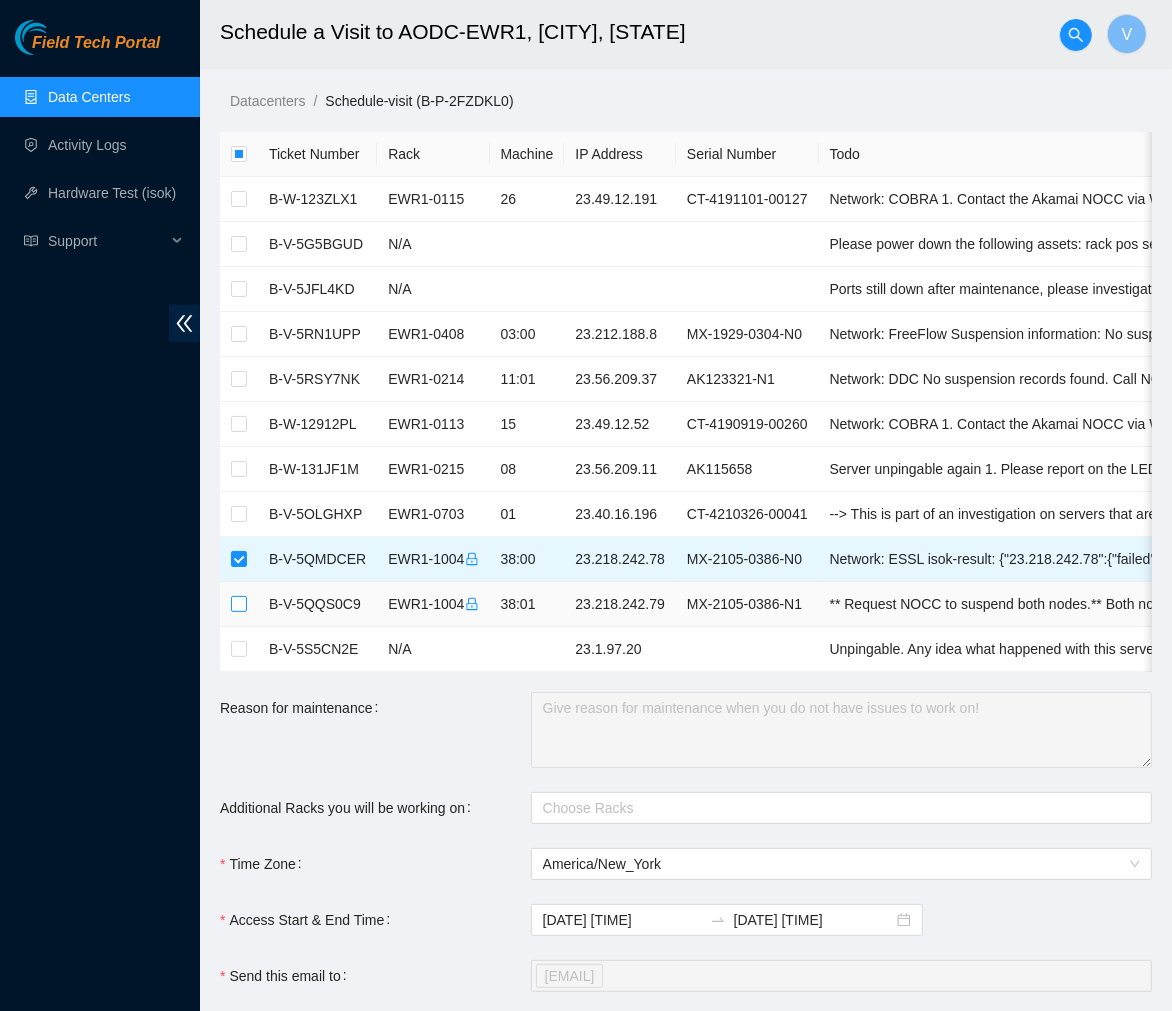 click at bounding box center [239, 604] 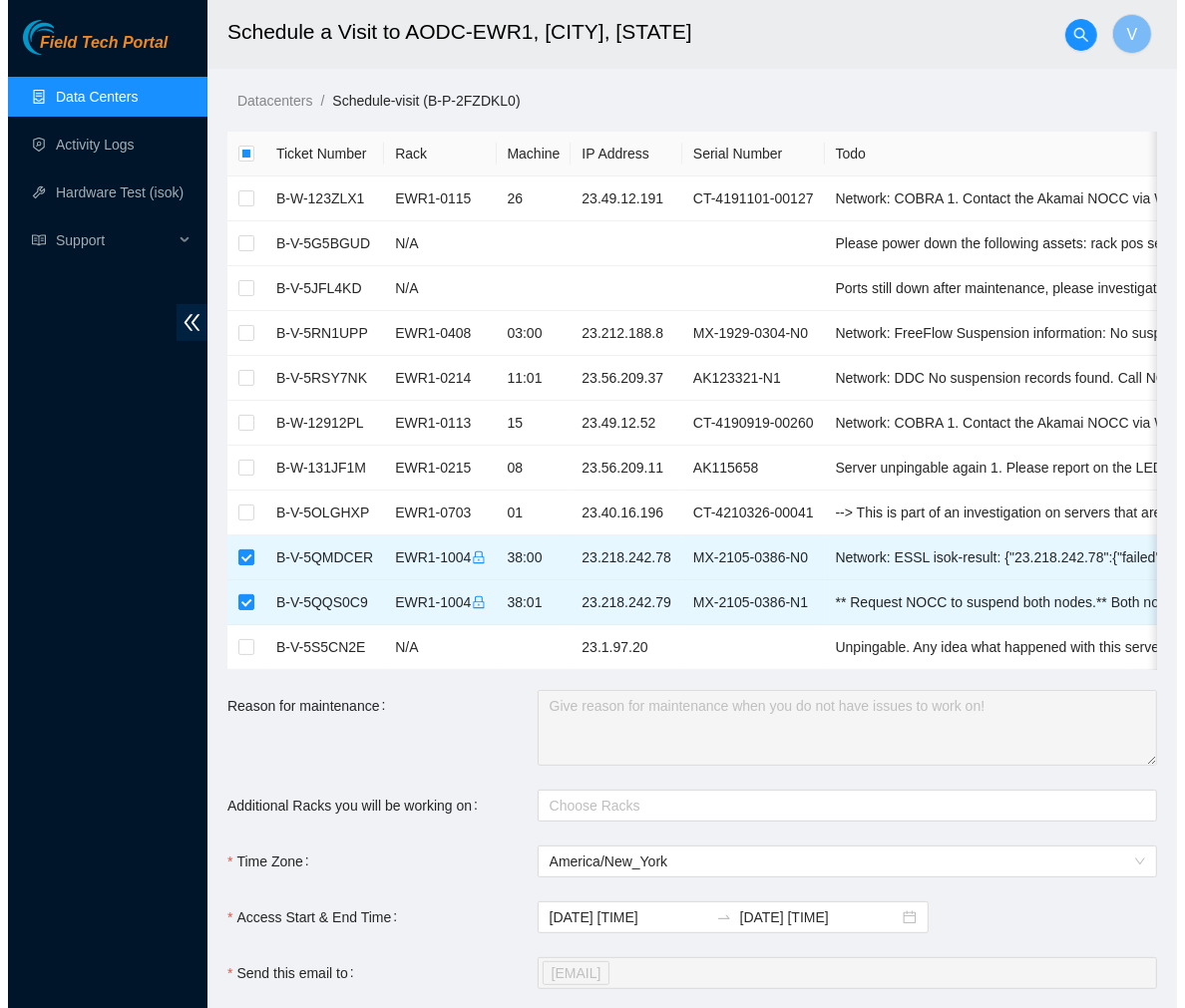 scroll, scrollTop: 344, scrollLeft: 0, axis: vertical 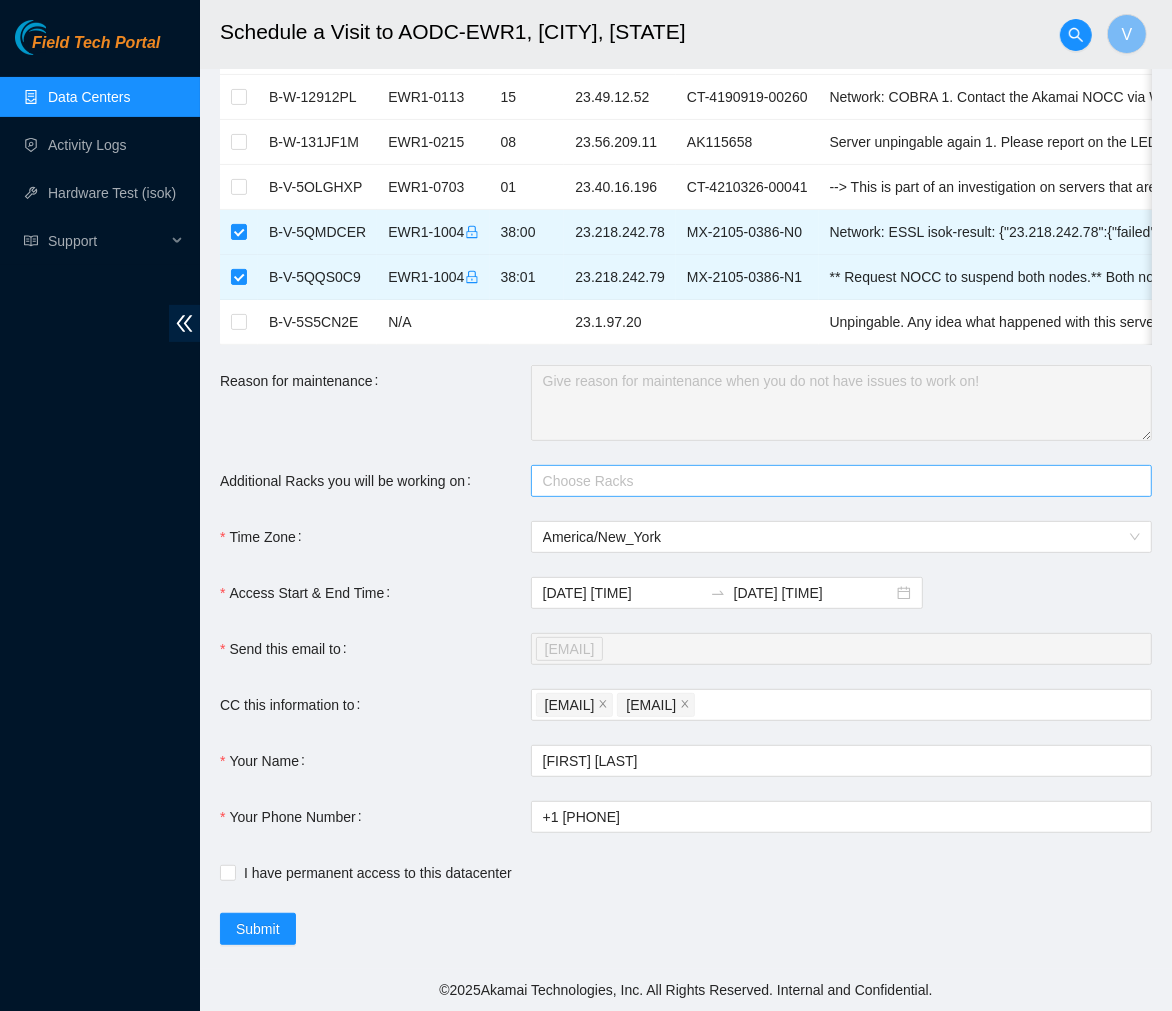 click at bounding box center [831, 481] 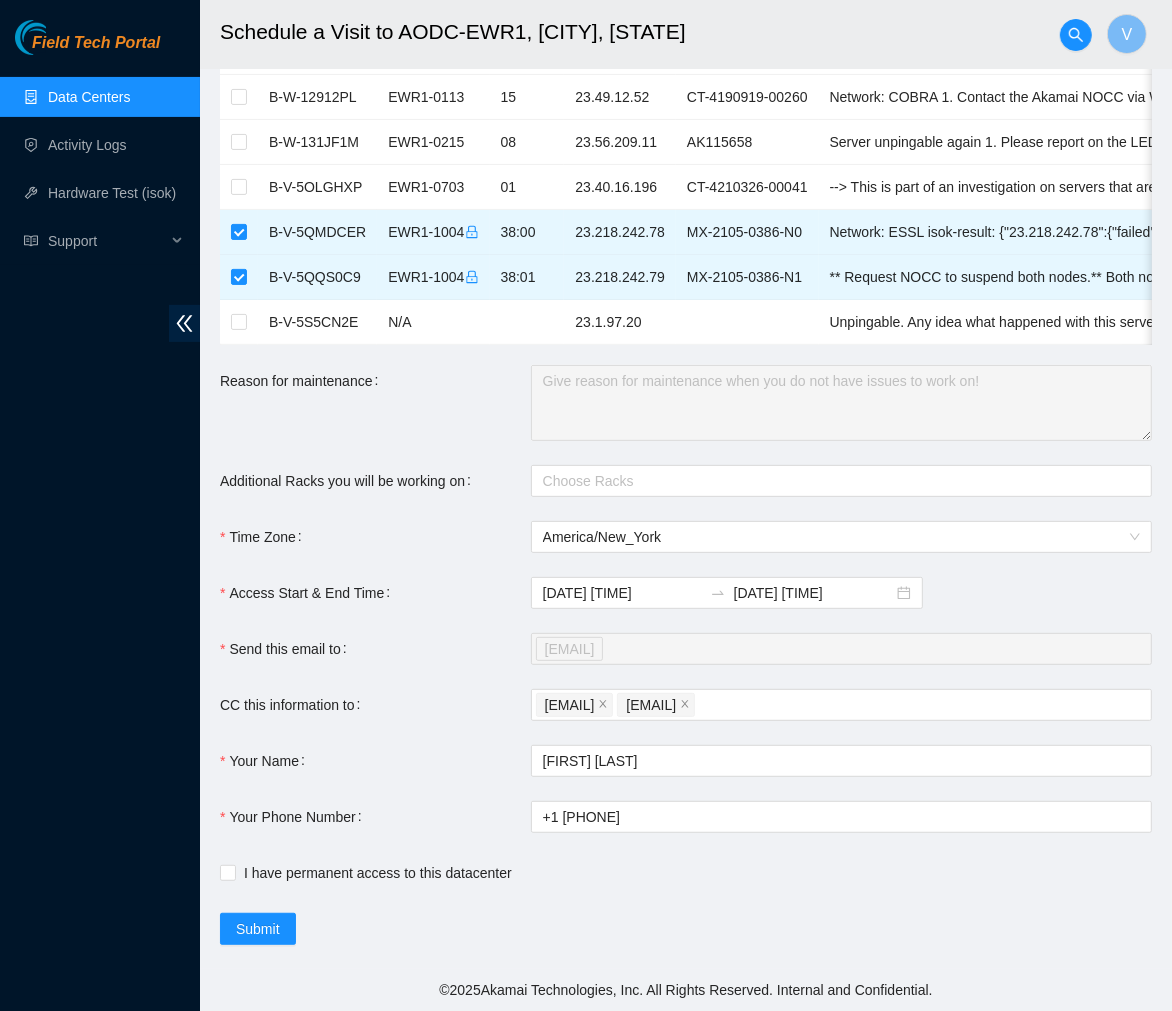 click on "Ticket Number Rack Machine IP Address Serial Number Todo               B-W-123ZLX1  EWR1-0115 26 23.49.12.191 CT-4191101-00127 Network: COBRA
1. Contact the Akamai NOCC via Webex Teams or phone +1 [PHONE],
give them the ticket number a... B-V-5G5BGUD N/A
Please power down the following assets:
rack     pos serial_number    ip_address       pingable
EWR1-0705 13  CT-4... B-V-5JFL4KD N/A Ports still down after maintenance, please investigate further and try to bring back up.
For questions feedback or chec... B-V-5RN1UPP  EWR1-0408 03:00 23.212.188.8 MX-1929-0304-N0 Network: FreeFlow
Suspension information:
No suspension records found.
0. Please contact NOCC and ask them to suspe... B-V-5RSY7NK  EWR1-0214 11:01 23.56.209.37 AK123321-N1 Network: DDC
No suspension records found.
Call NOCC (+1 [PHONE]) and ask them to suspend the machine before s... B-W-12912PL  EWR1-0113 15 23.49.12.52 CT-4190919-00260 B-W-131JF1M  EWR1-0215 08 23.56.209.11 AK115658 B-V-5OLGHXP  EWR1-0703" at bounding box center (686, 375) 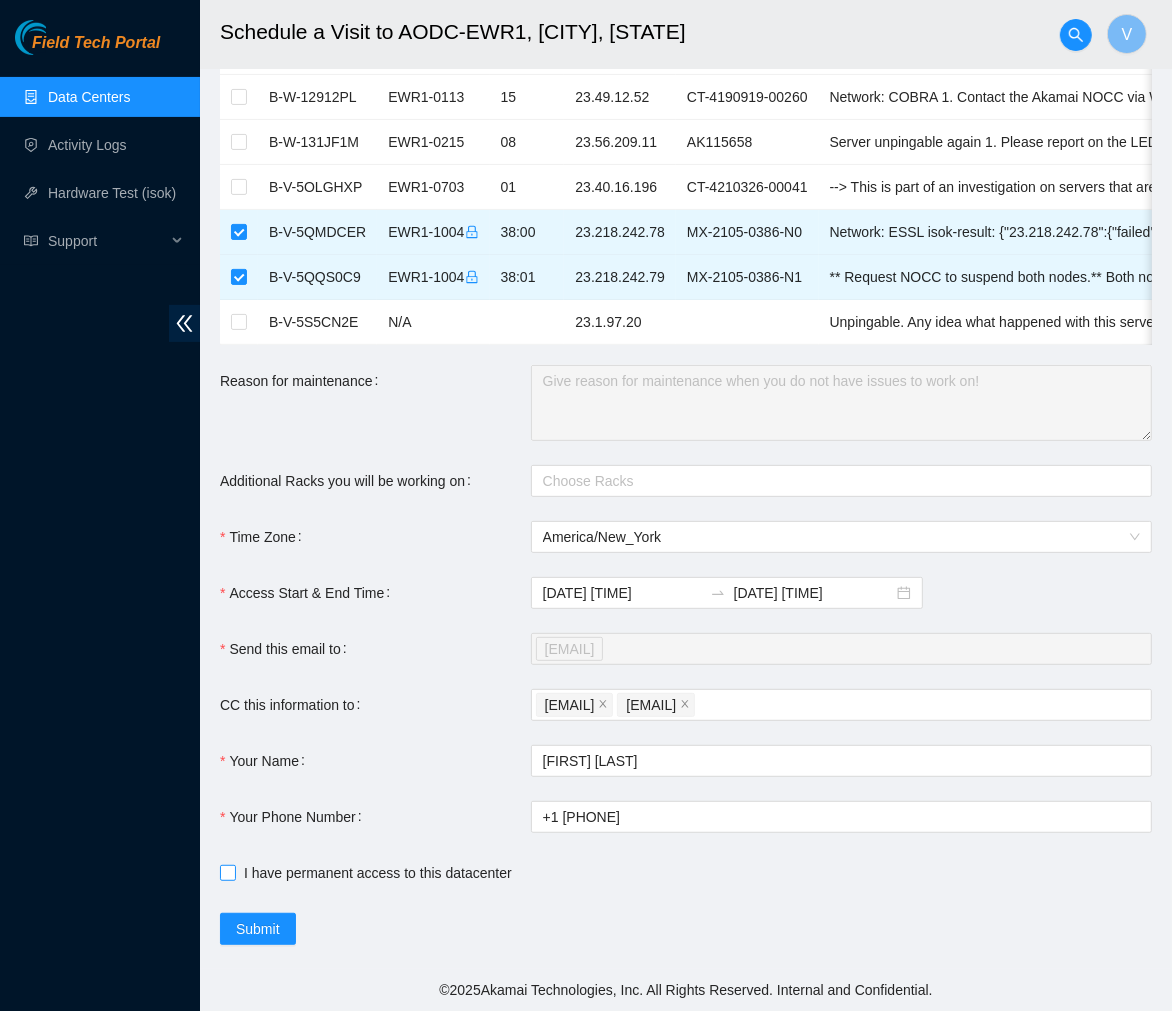 click on "I have permanent access to this datacenter" at bounding box center [227, 872] 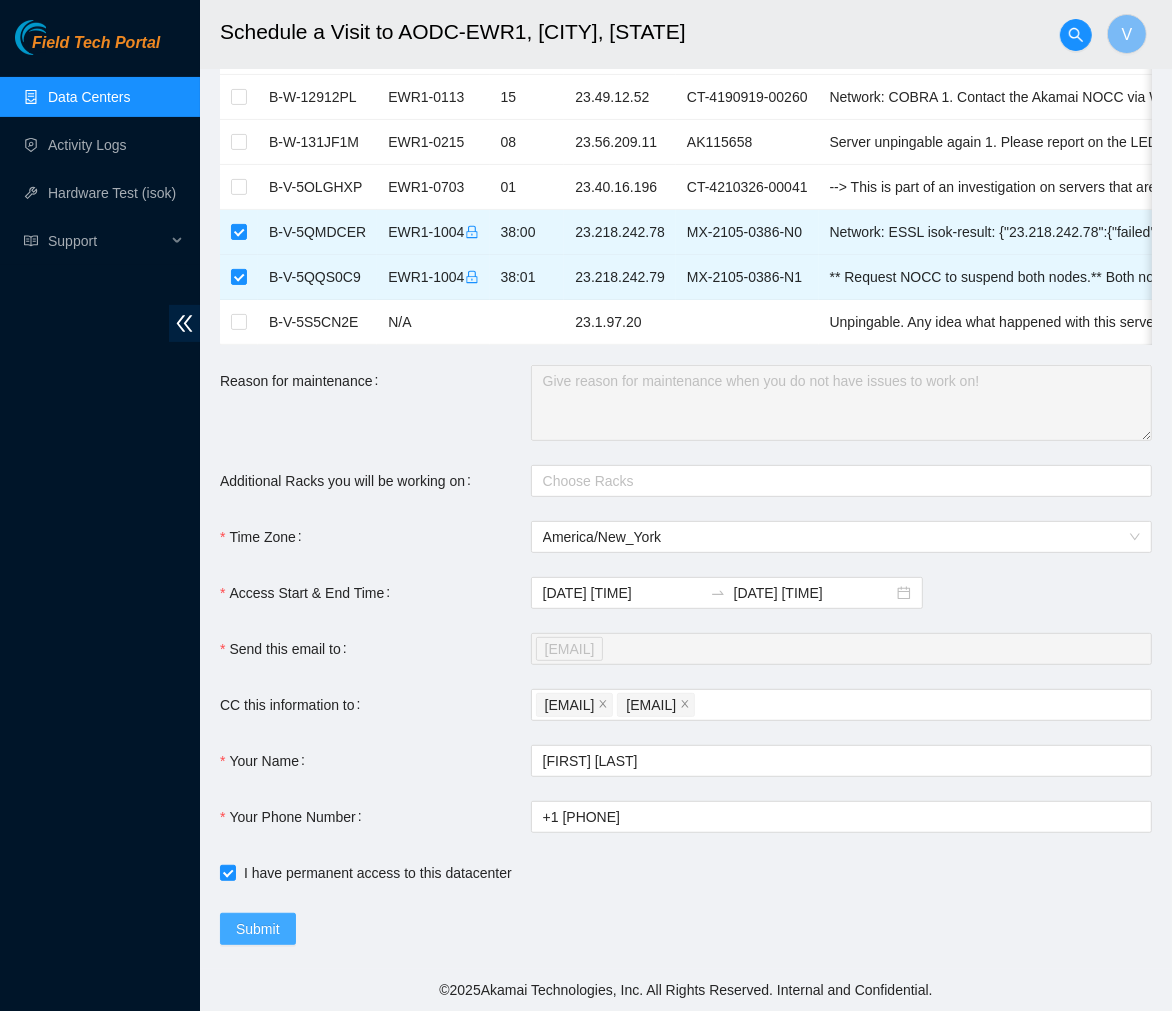 click on "Submit" at bounding box center [258, 929] 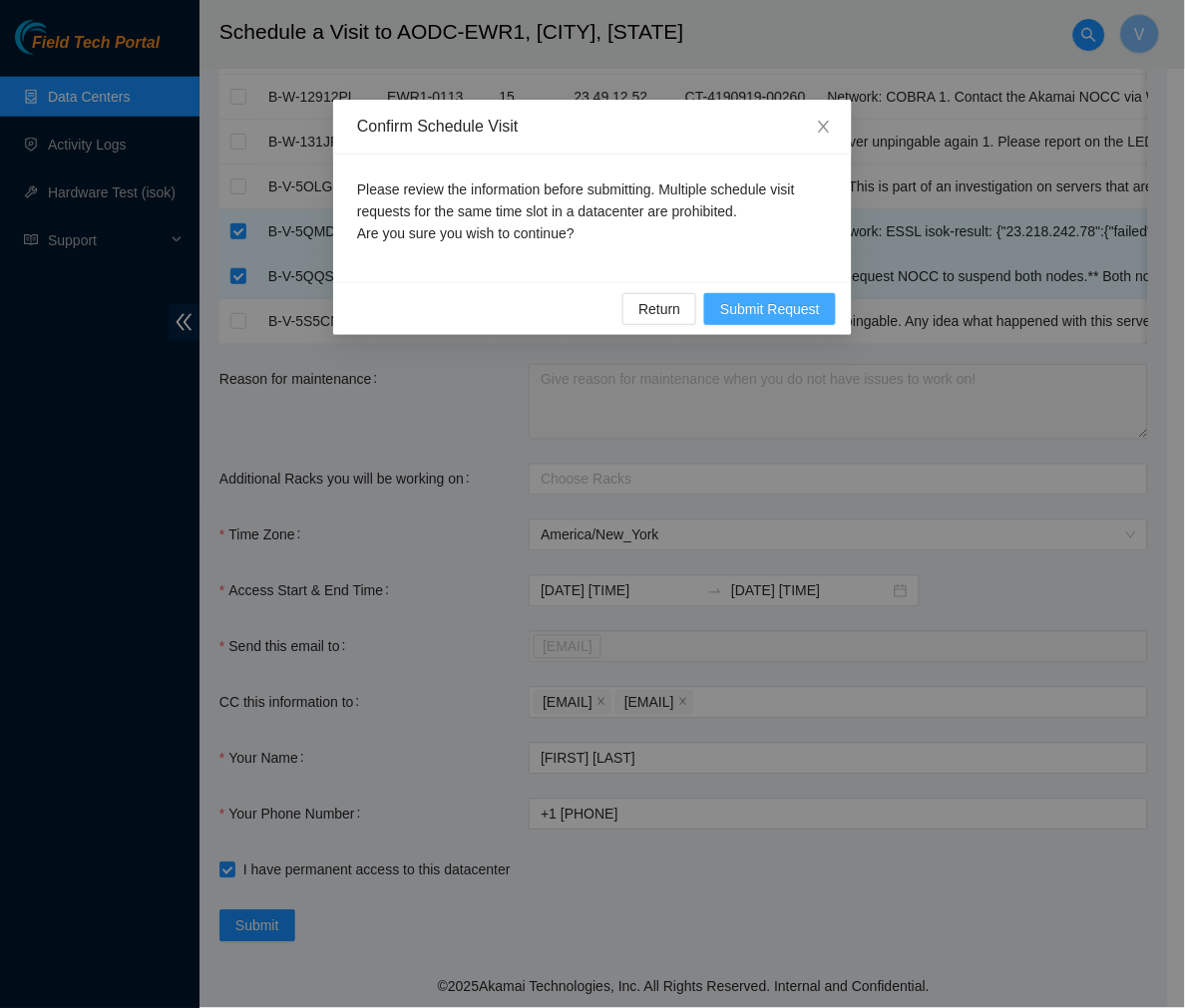 click on "Submit Request" at bounding box center (770, 309) 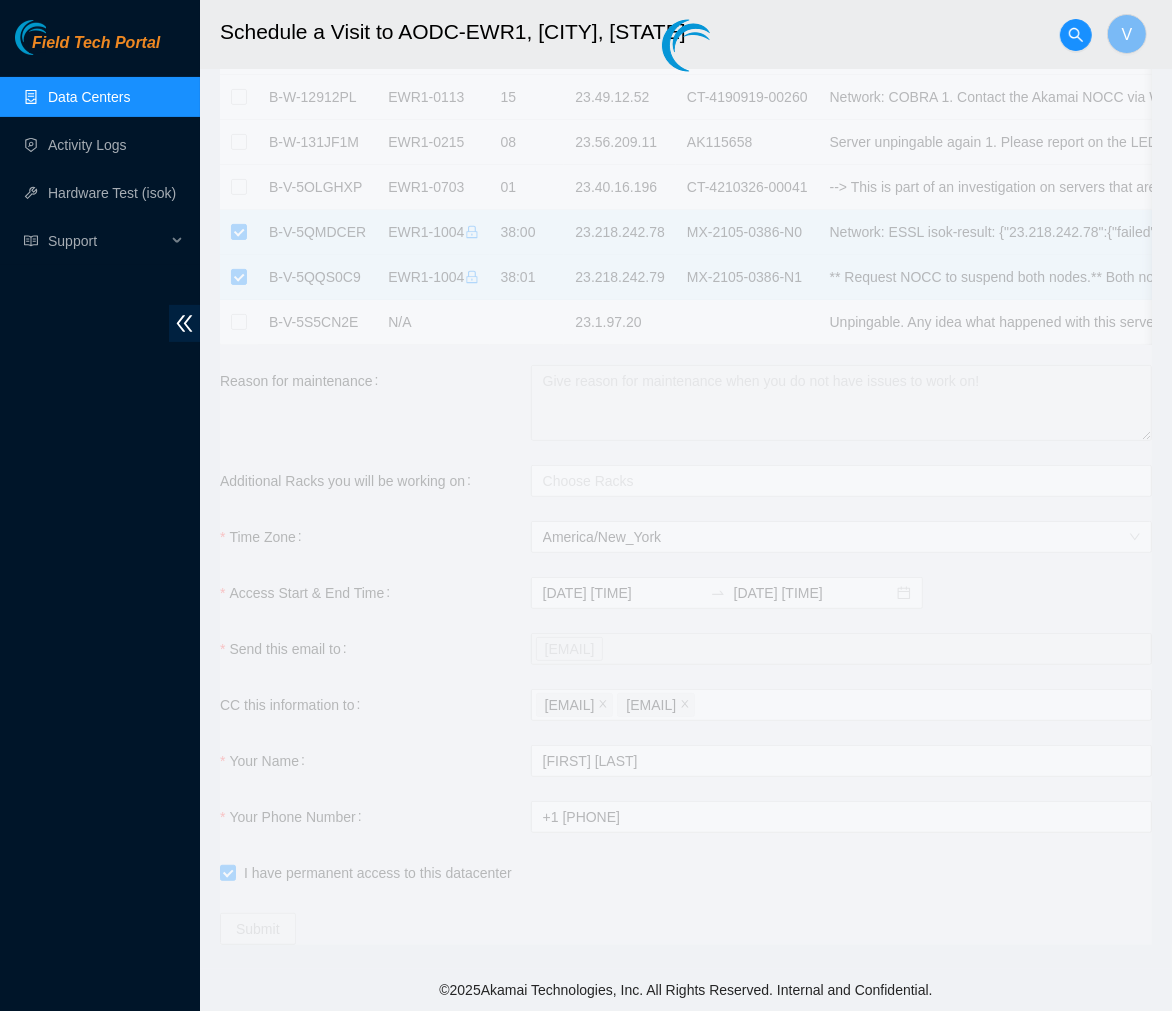 type 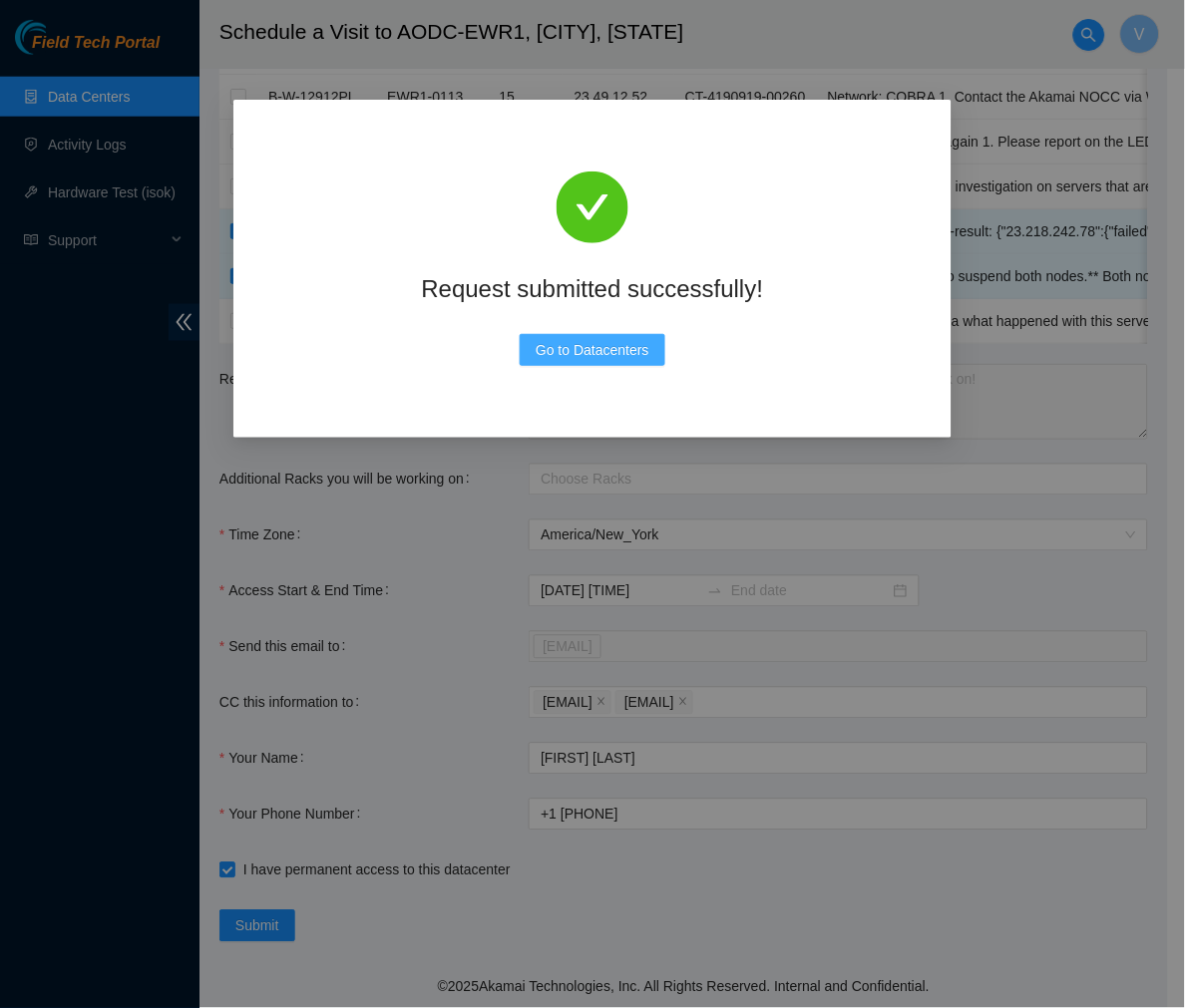 click on "Go to Datacenters" at bounding box center (592, 350) 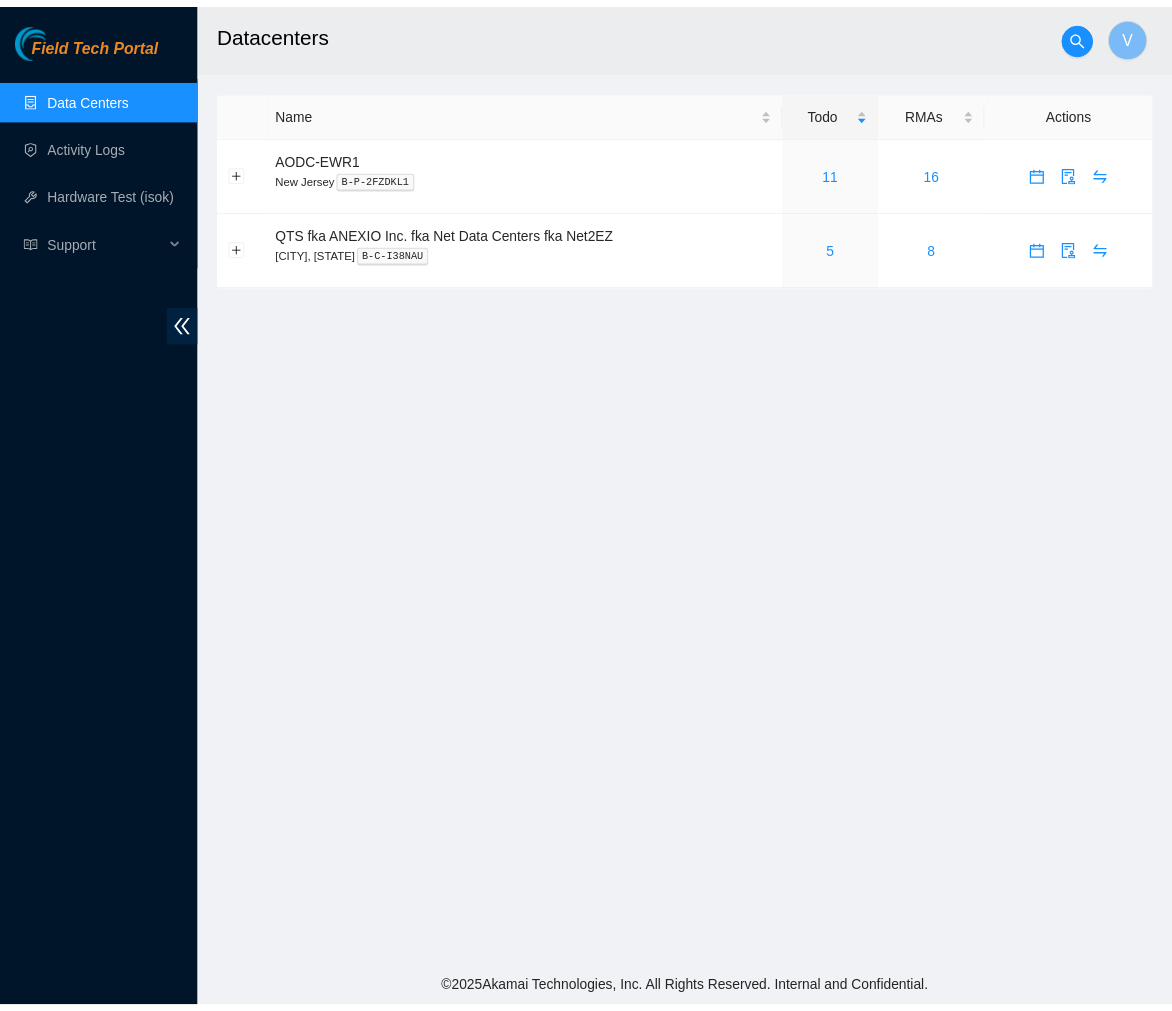 scroll, scrollTop: 0, scrollLeft: 0, axis: both 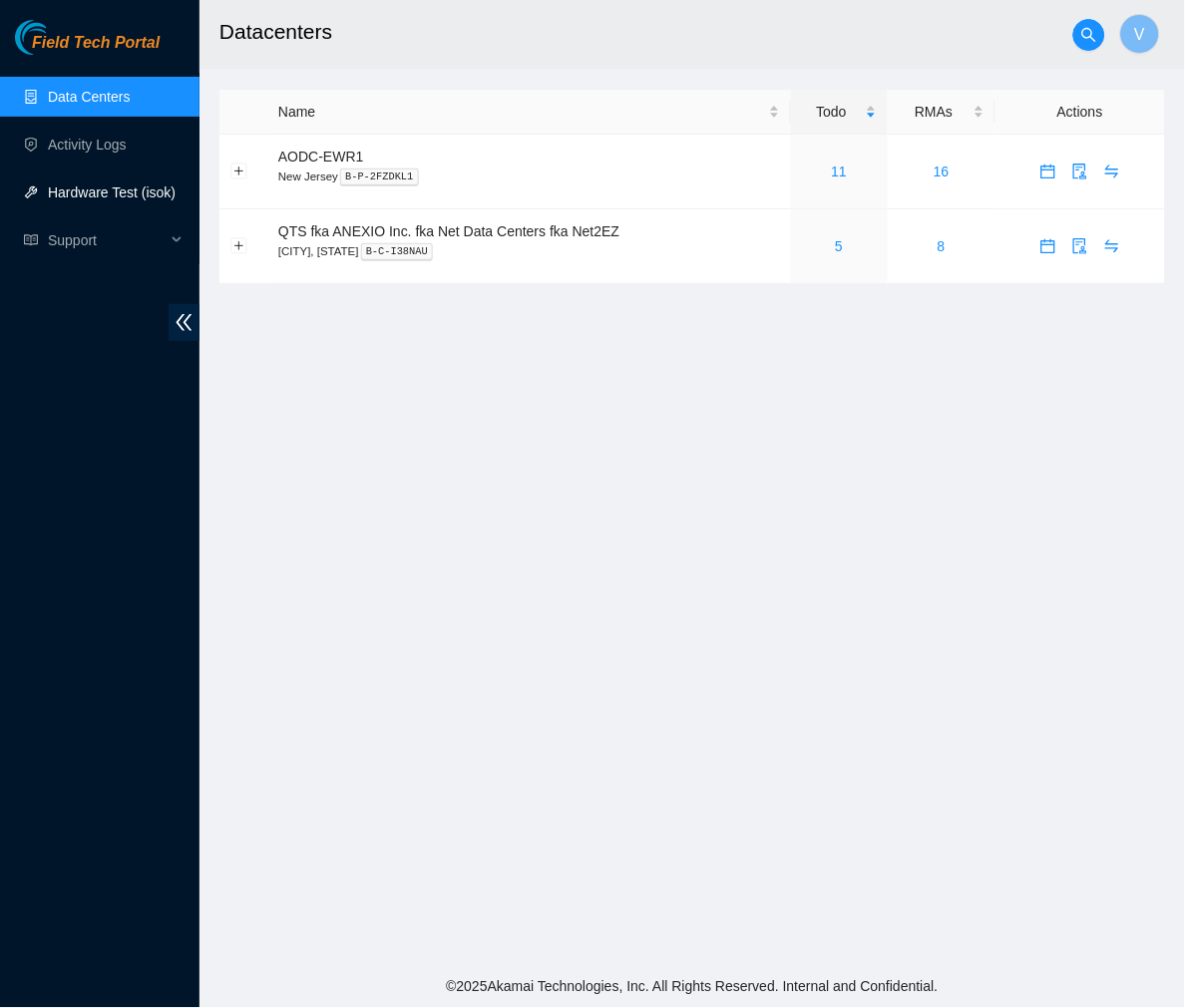 click on "Hardware Test (isok)" at bounding box center (112, 192) 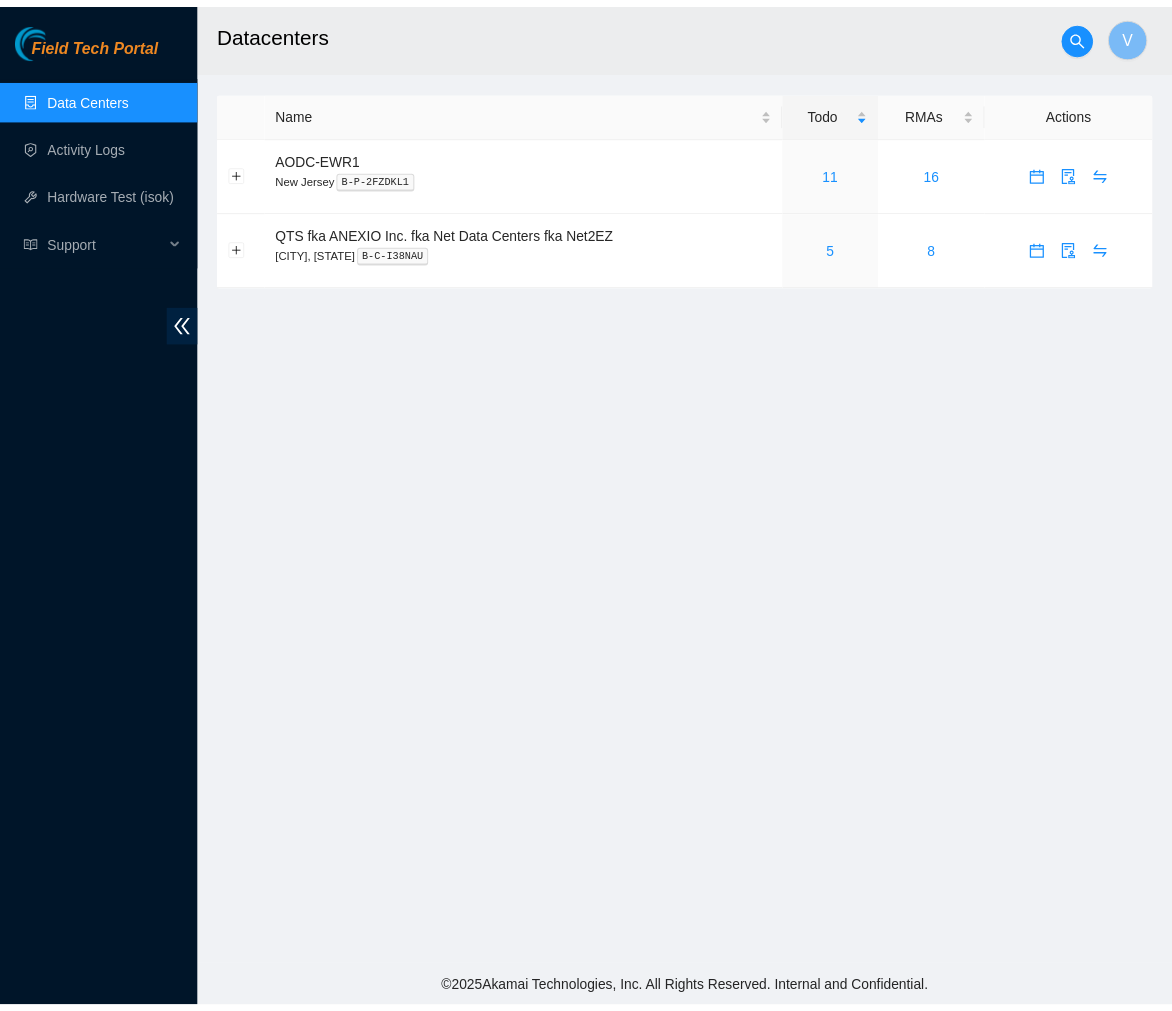 scroll, scrollTop: 0, scrollLeft: 0, axis: both 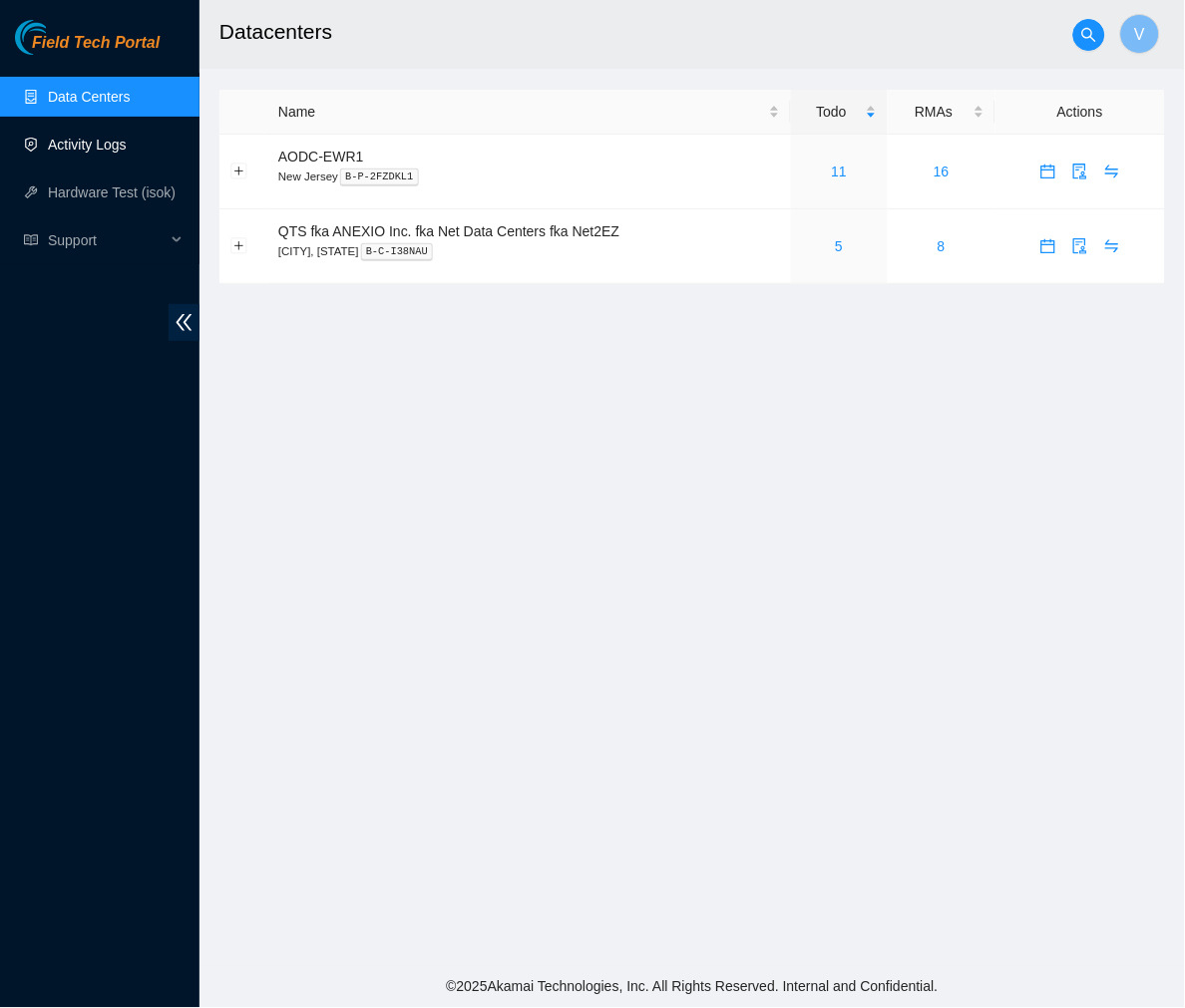 click on "Activity Logs" at bounding box center [87, 145] 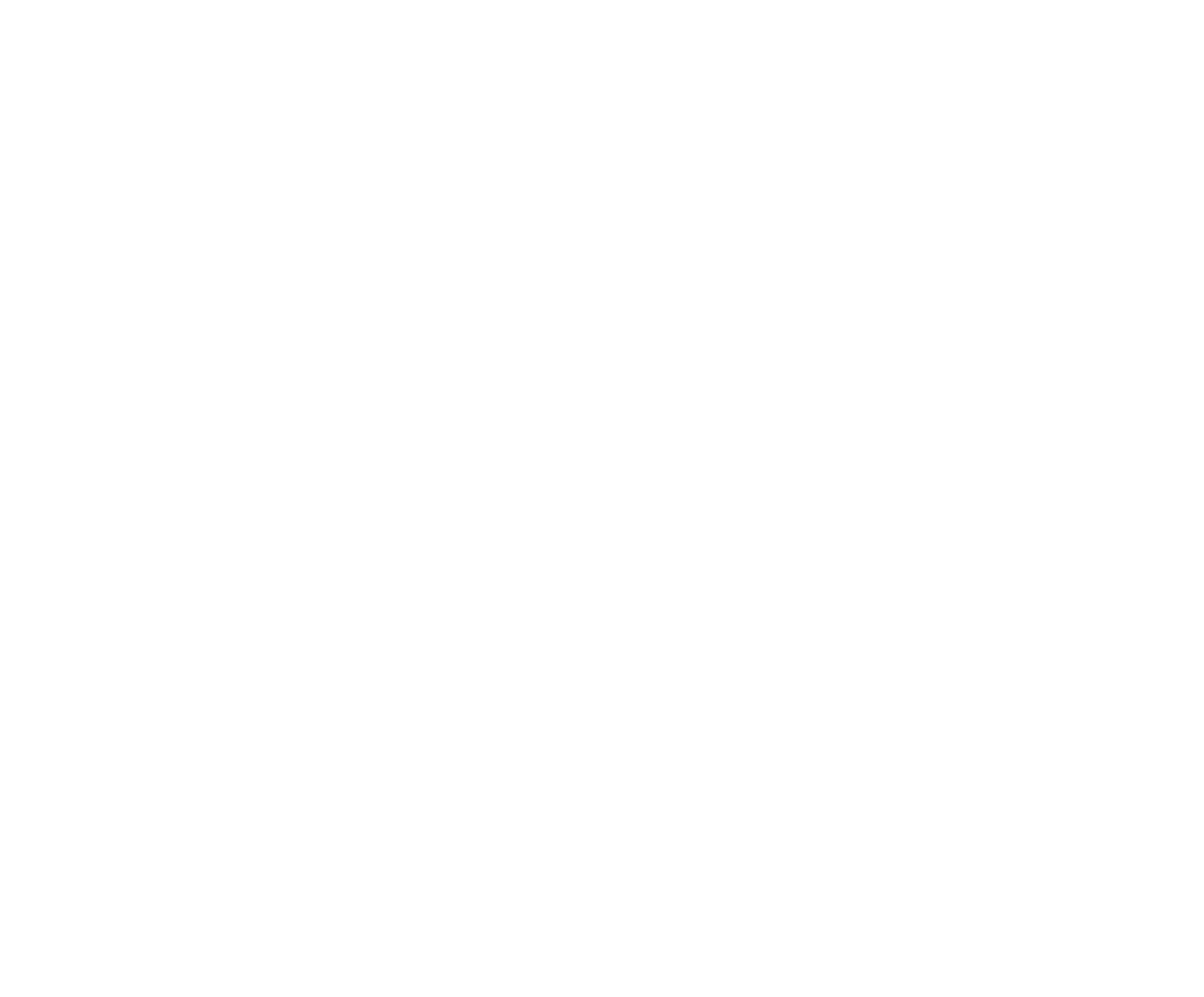scroll, scrollTop: 0, scrollLeft: 0, axis: both 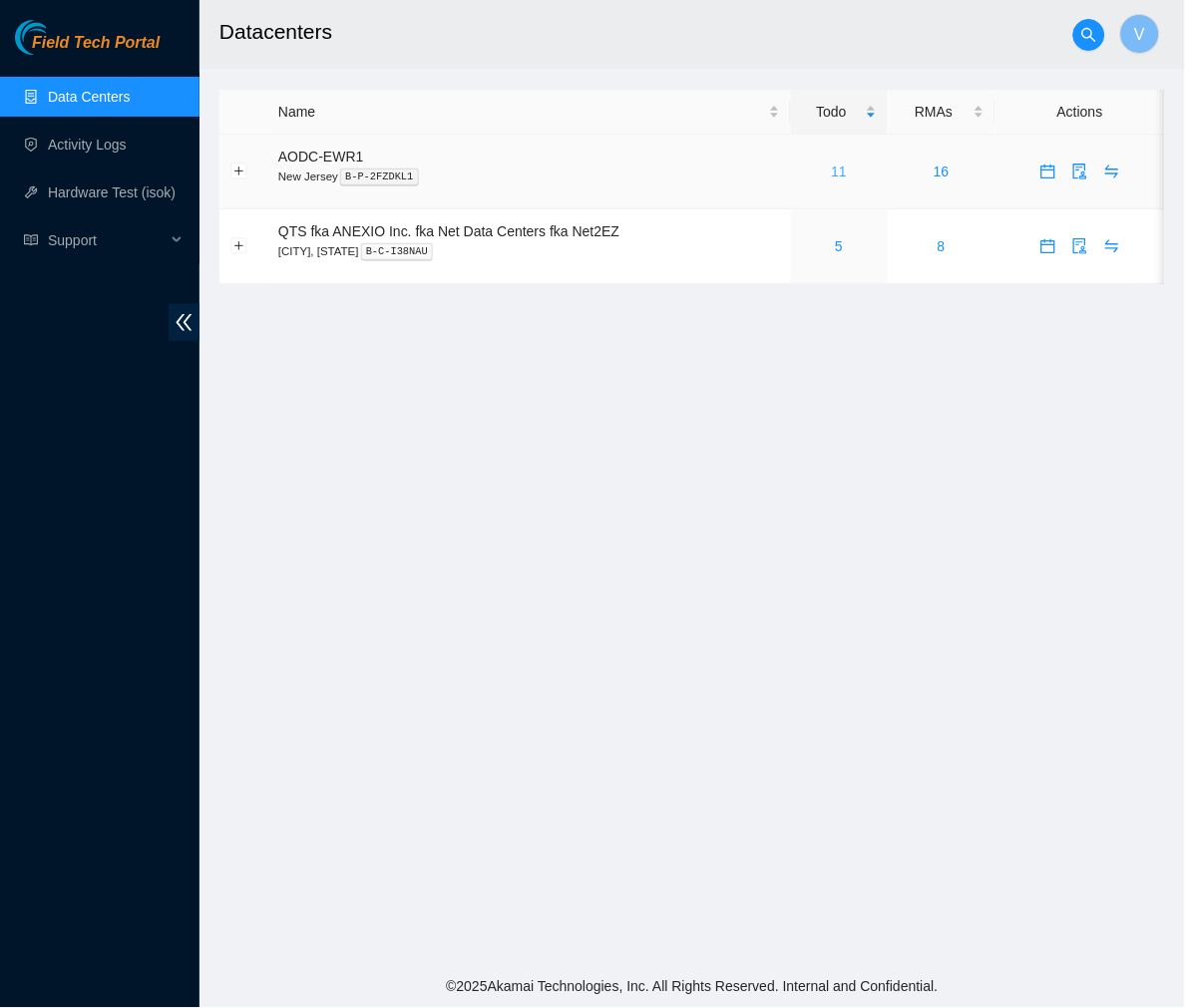 click on "11" at bounding box center (840, 171) 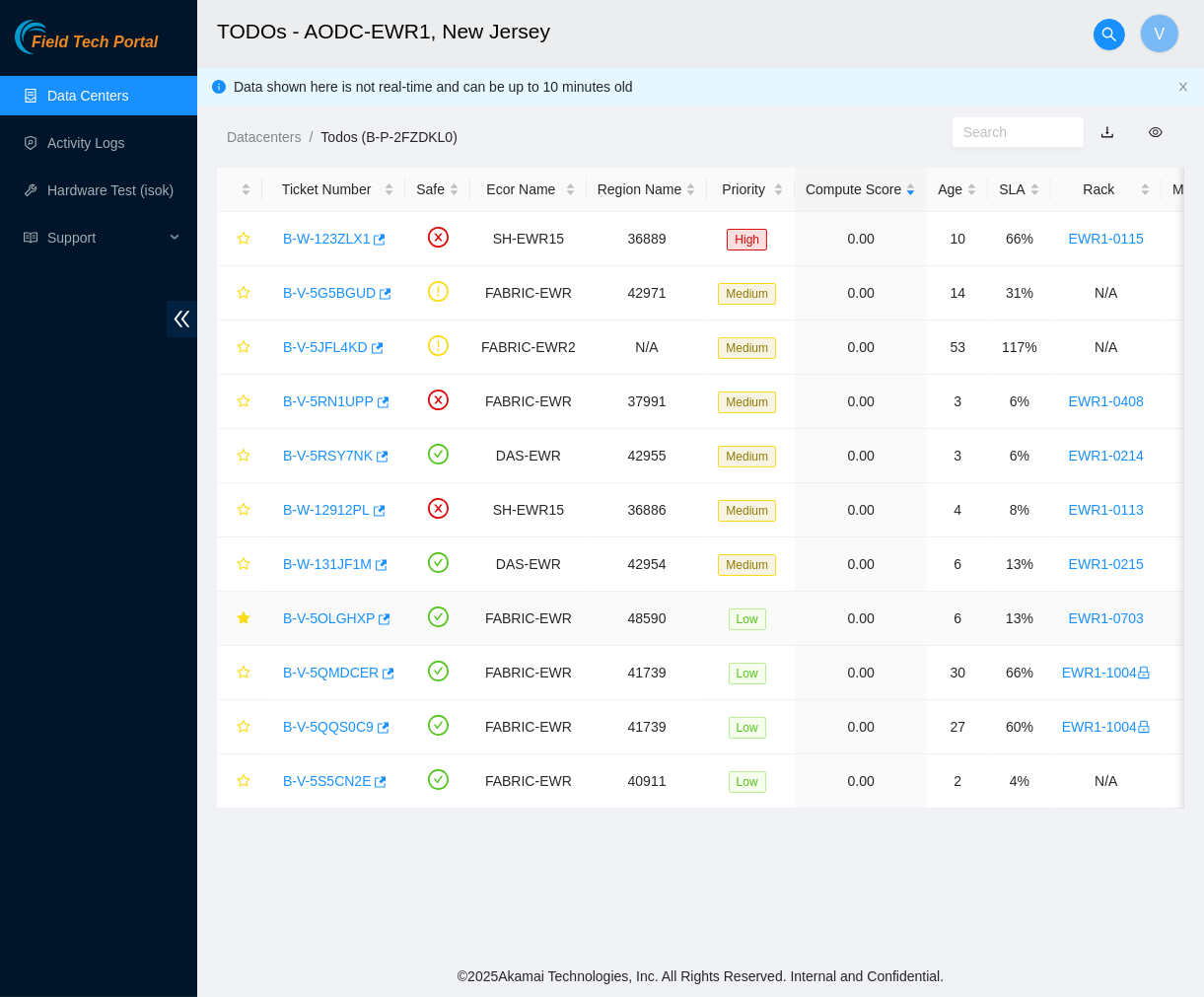 click on "B-V-5OLGHXP" at bounding box center [328, 618] 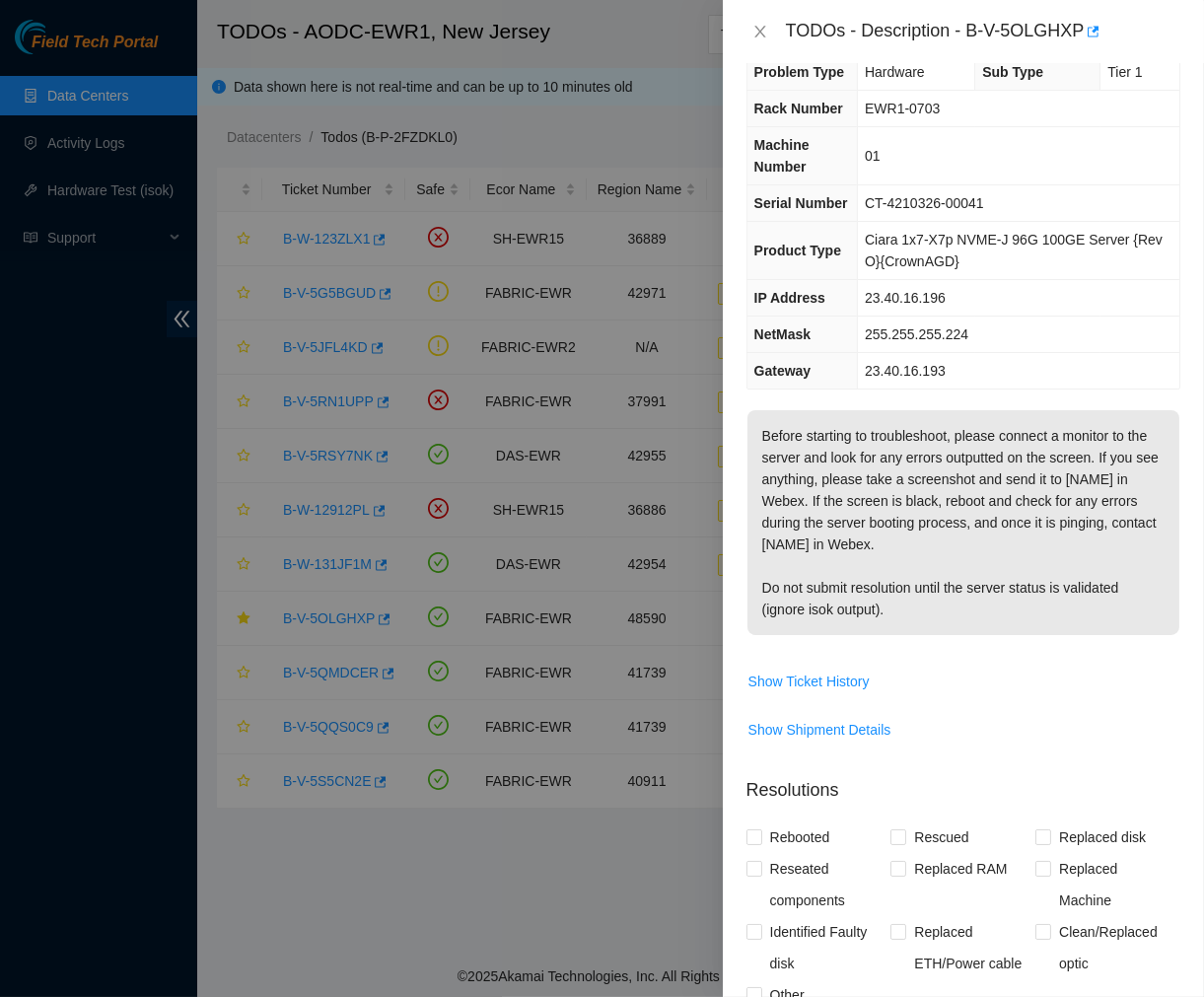 scroll, scrollTop: 35, scrollLeft: 0, axis: vertical 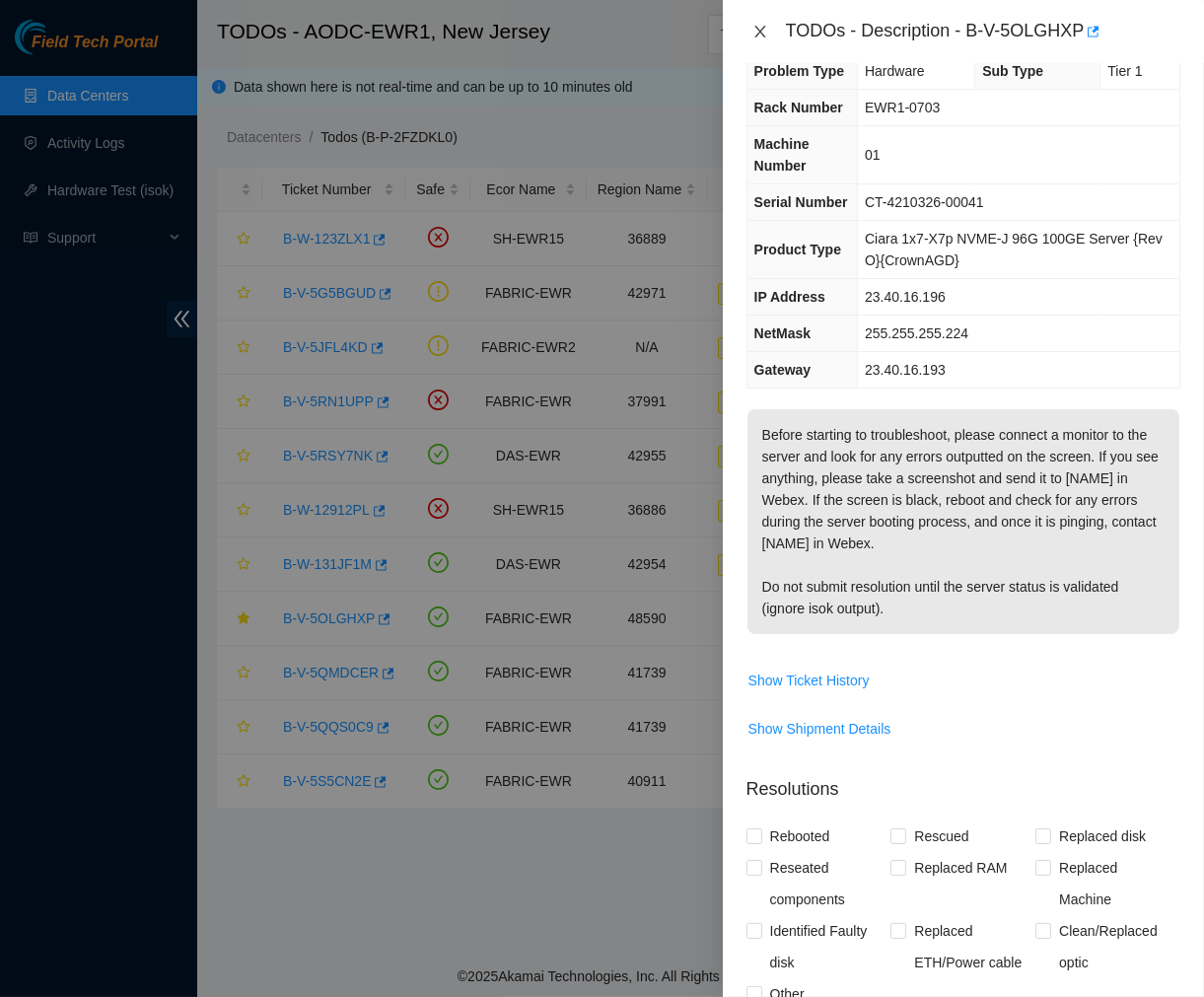 click at bounding box center (760, 32) 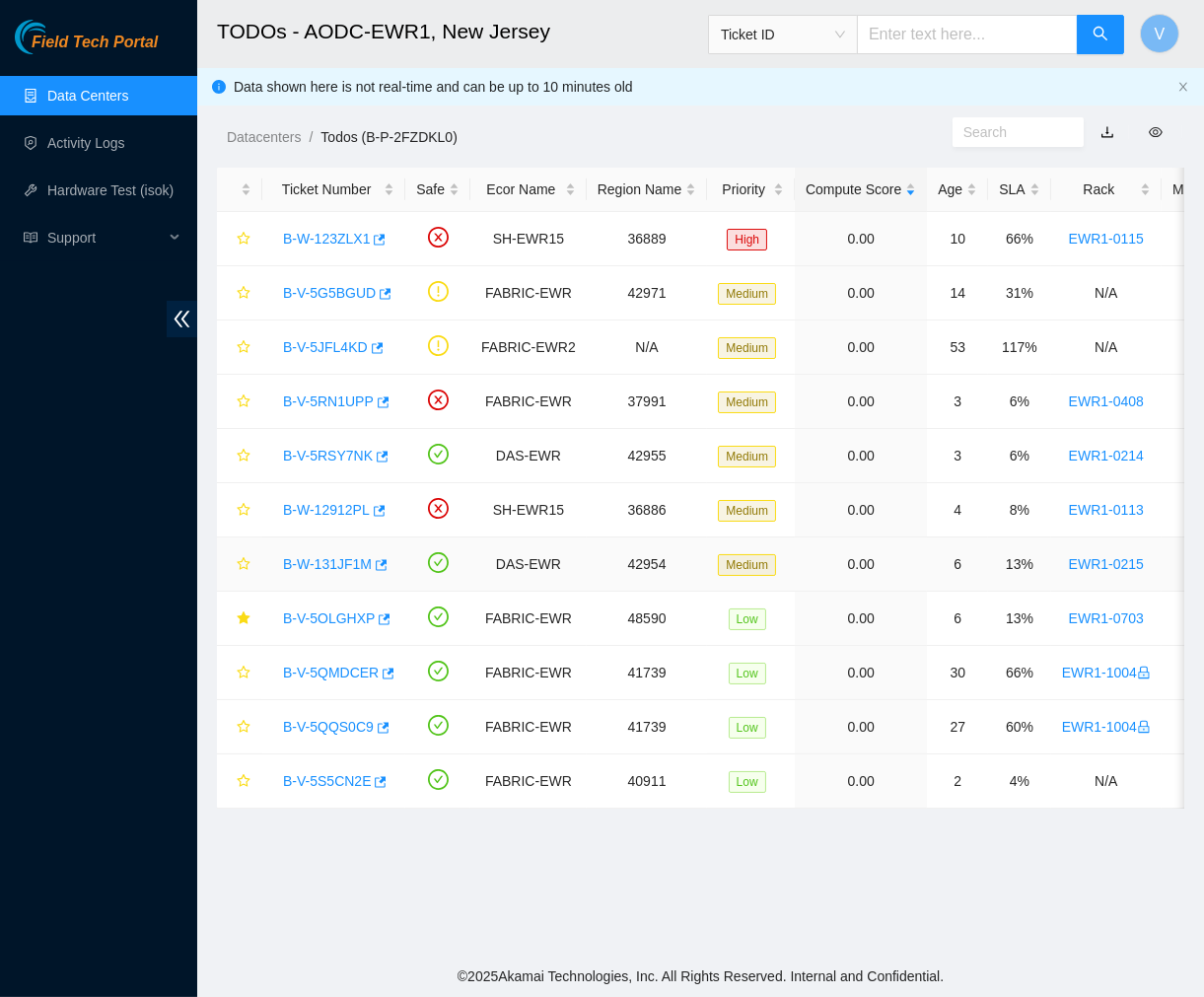 click on "B-W-131JF1M" at bounding box center [327, 564] 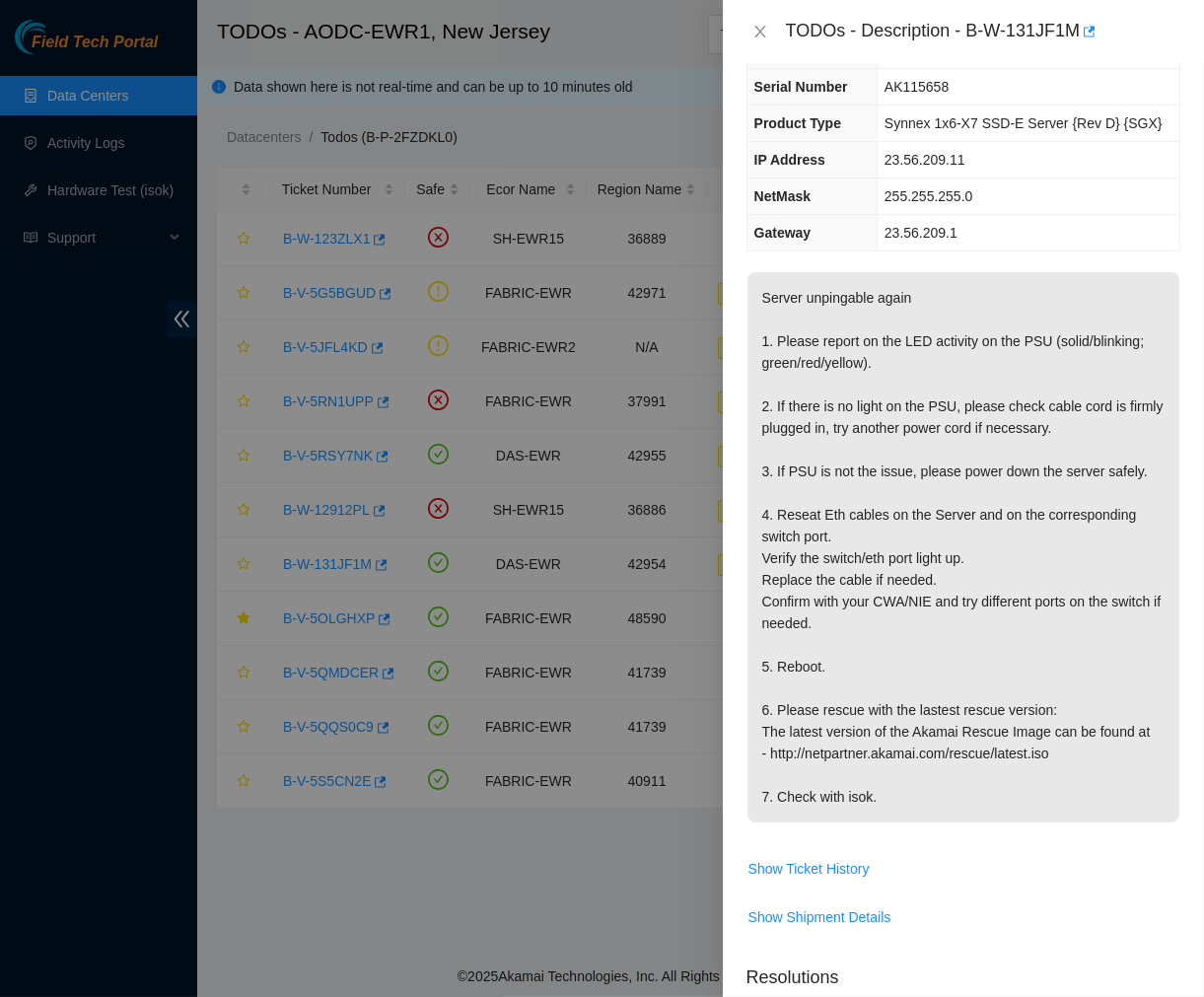 scroll, scrollTop: 93, scrollLeft: 0, axis: vertical 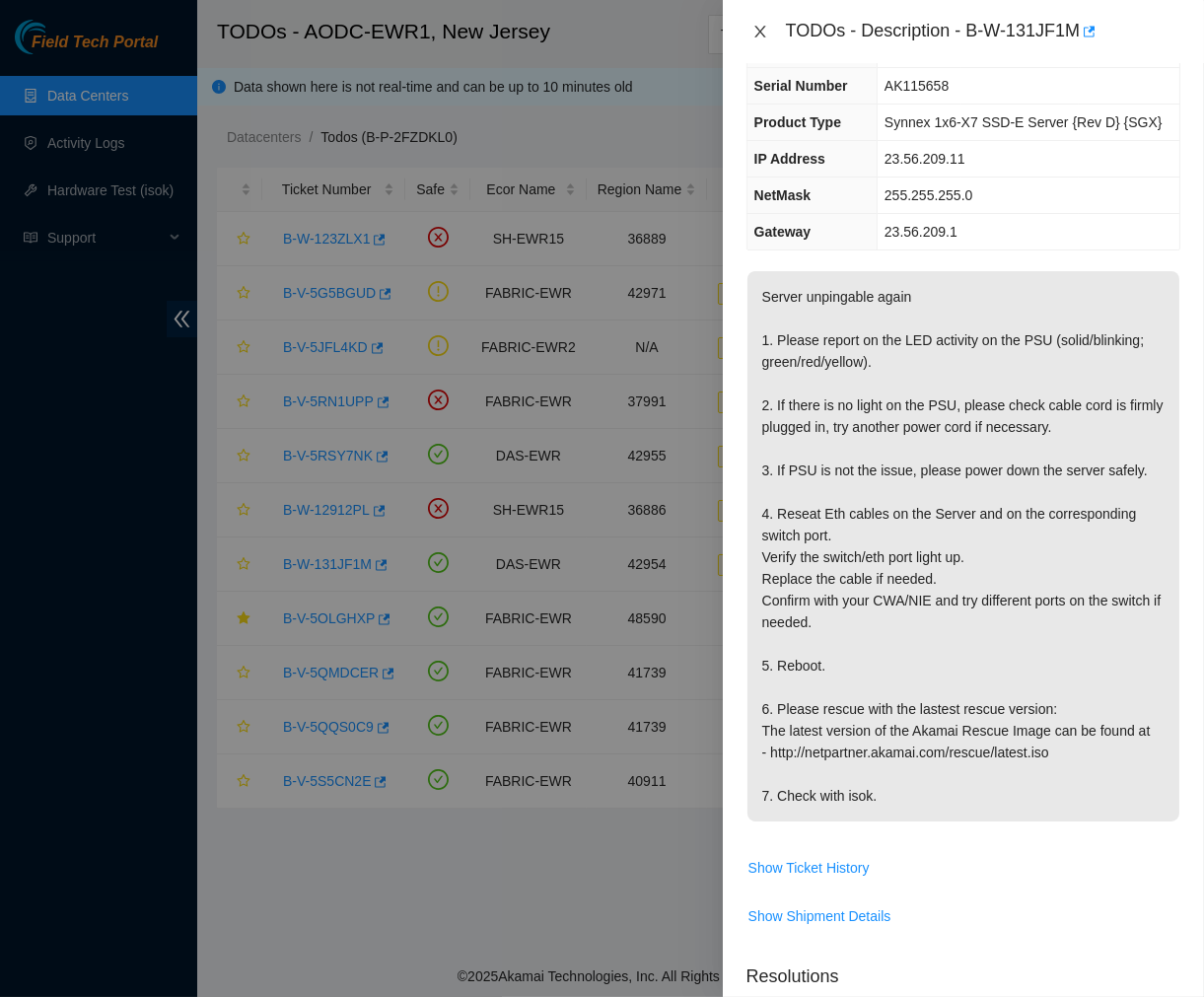click 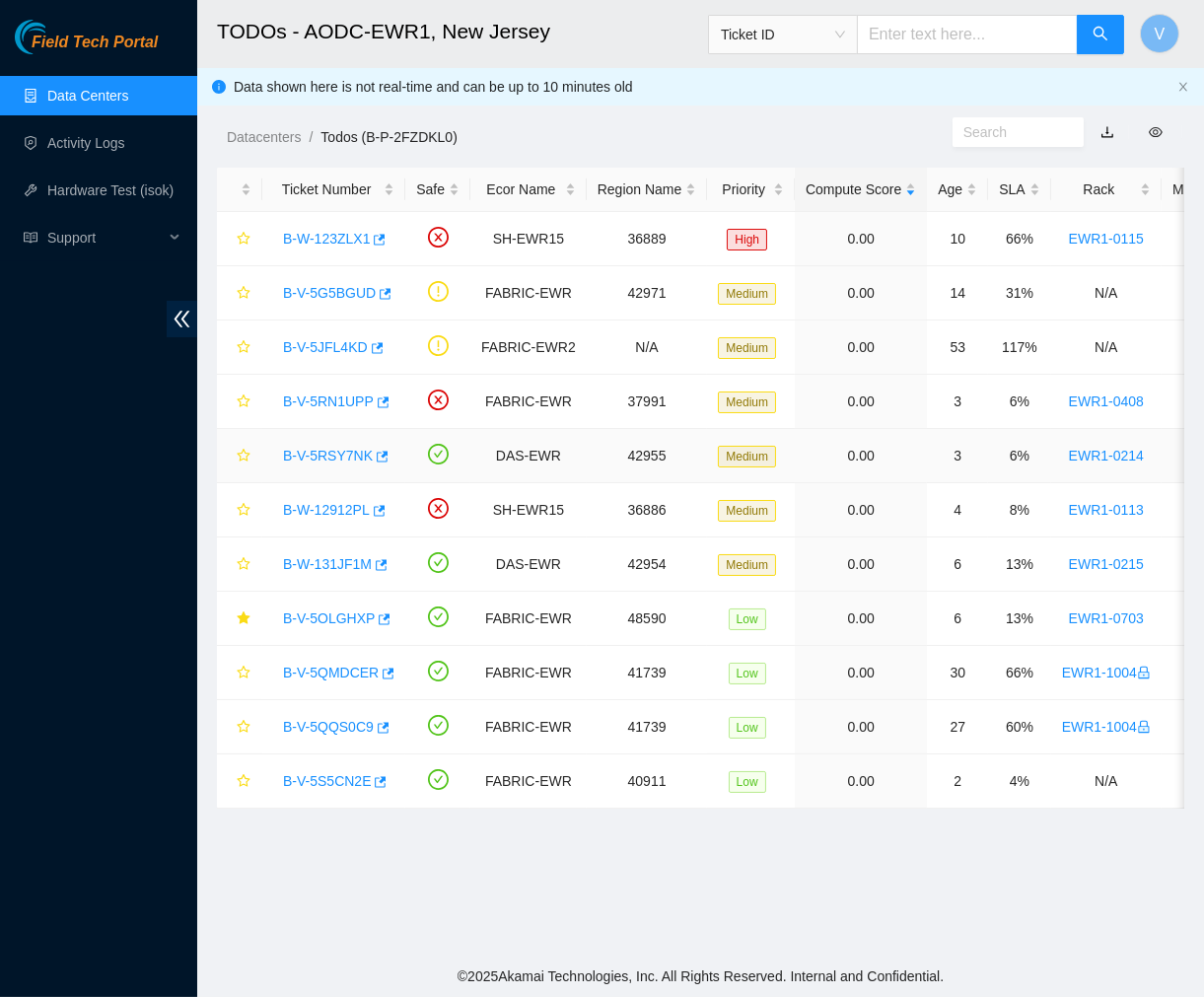scroll, scrollTop: 114, scrollLeft: 0, axis: vertical 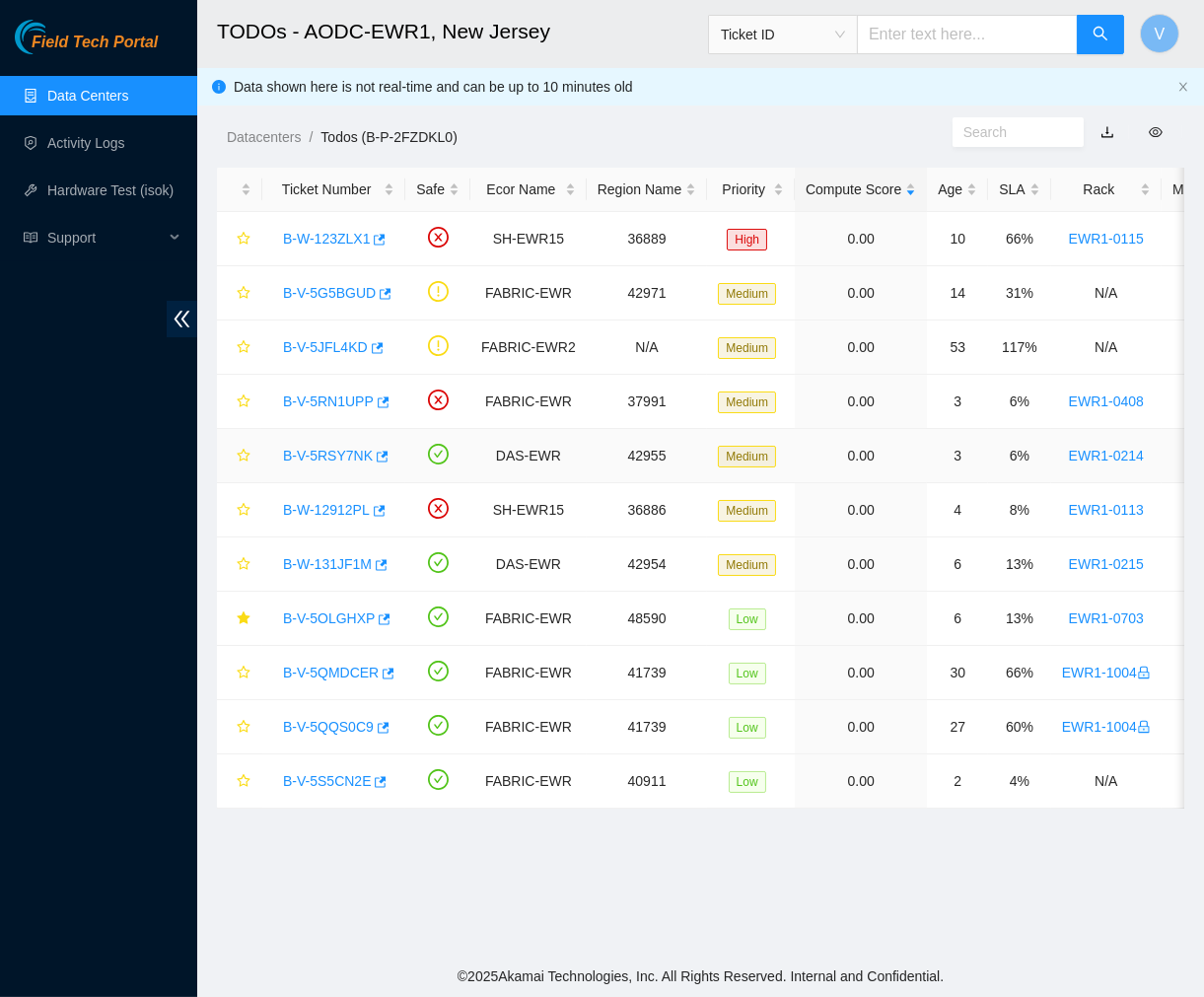 click on "B-V-5RSY7NK" at bounding box center [327, 456] 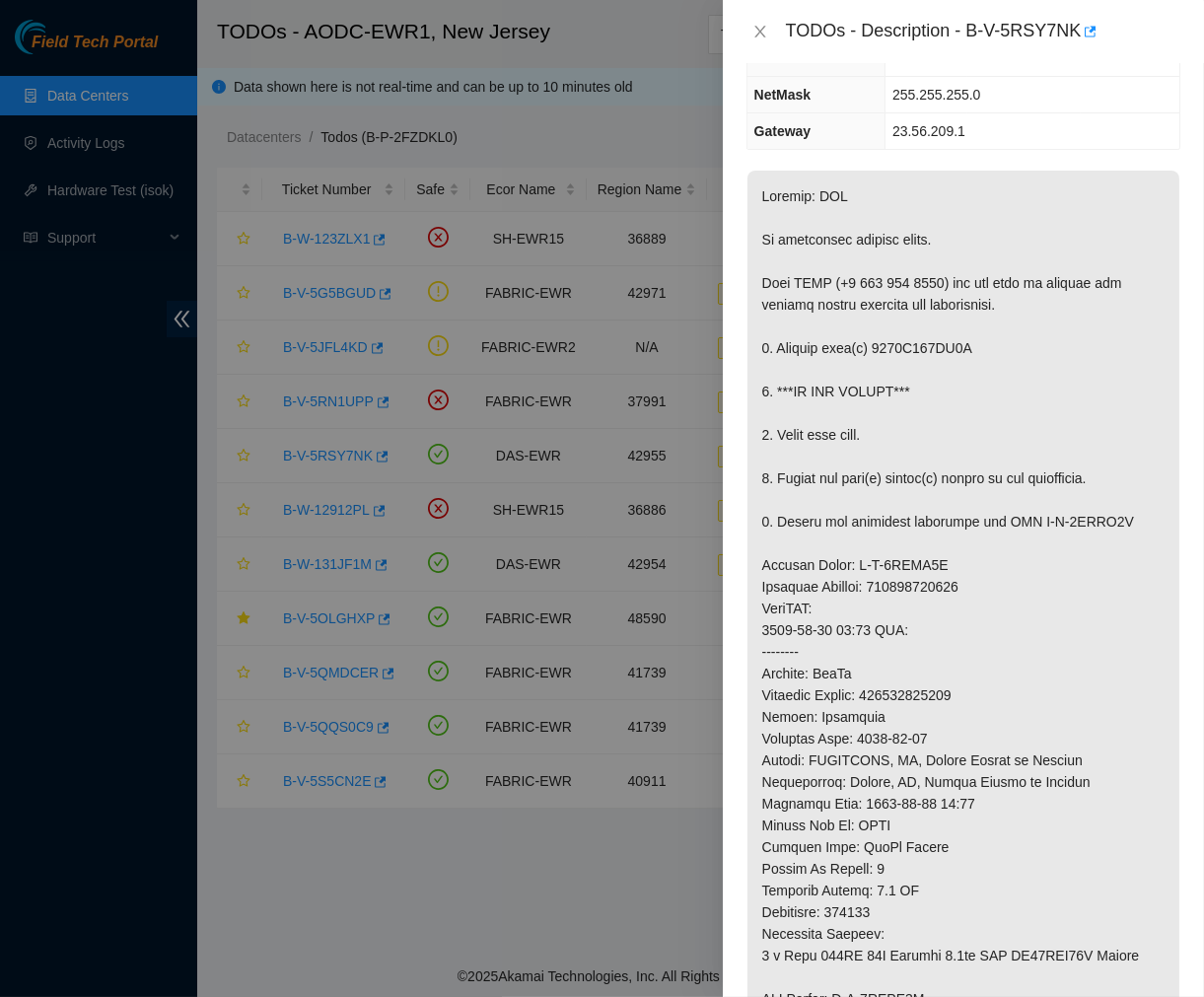 scroll, scrollTop: 194, scrollLeft: 0, axis: vertical 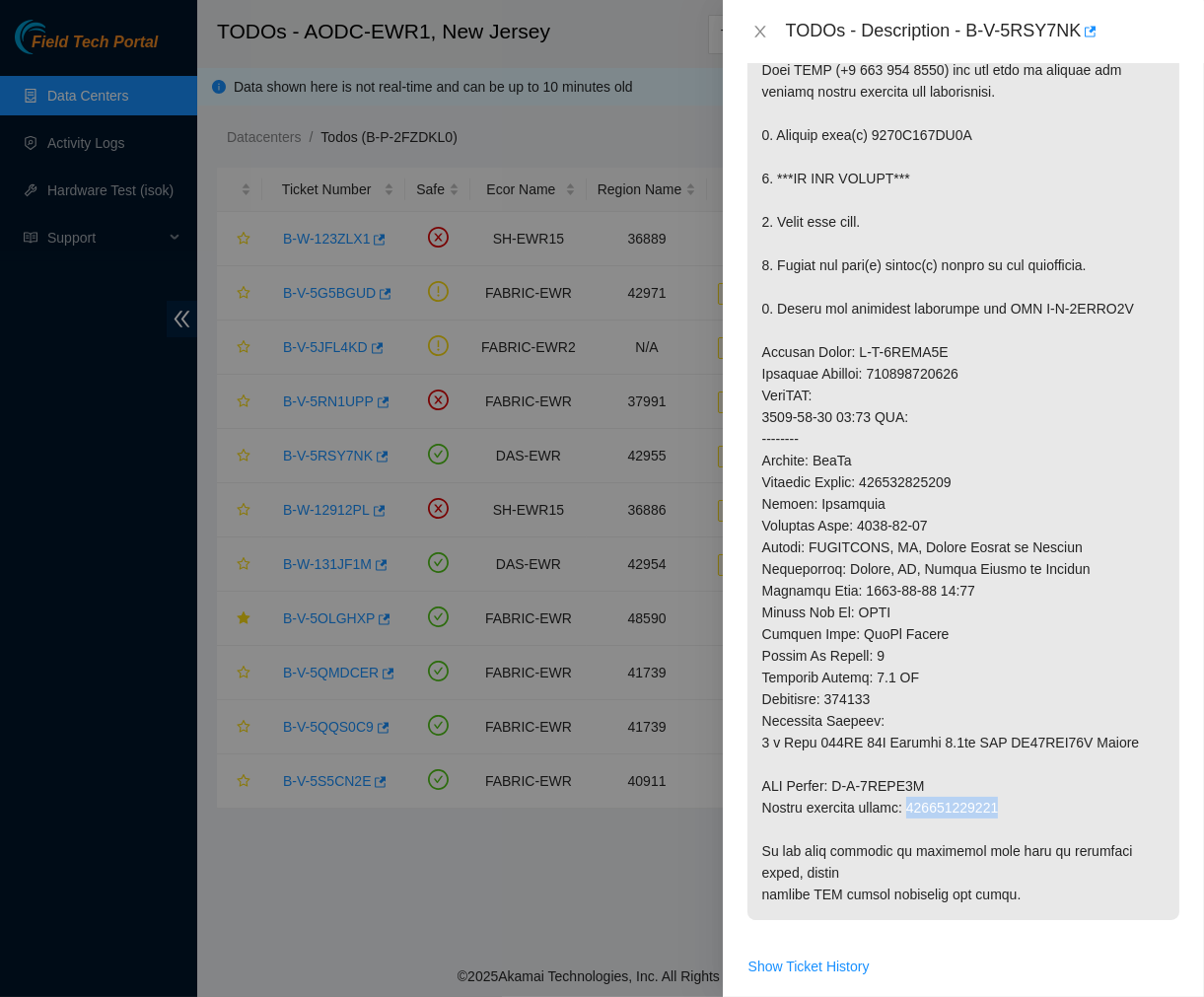 drag, startPoint x: 1004, startPoint y: 806, endPoint x: 912, endPoint y: 812, distance: 92.195445 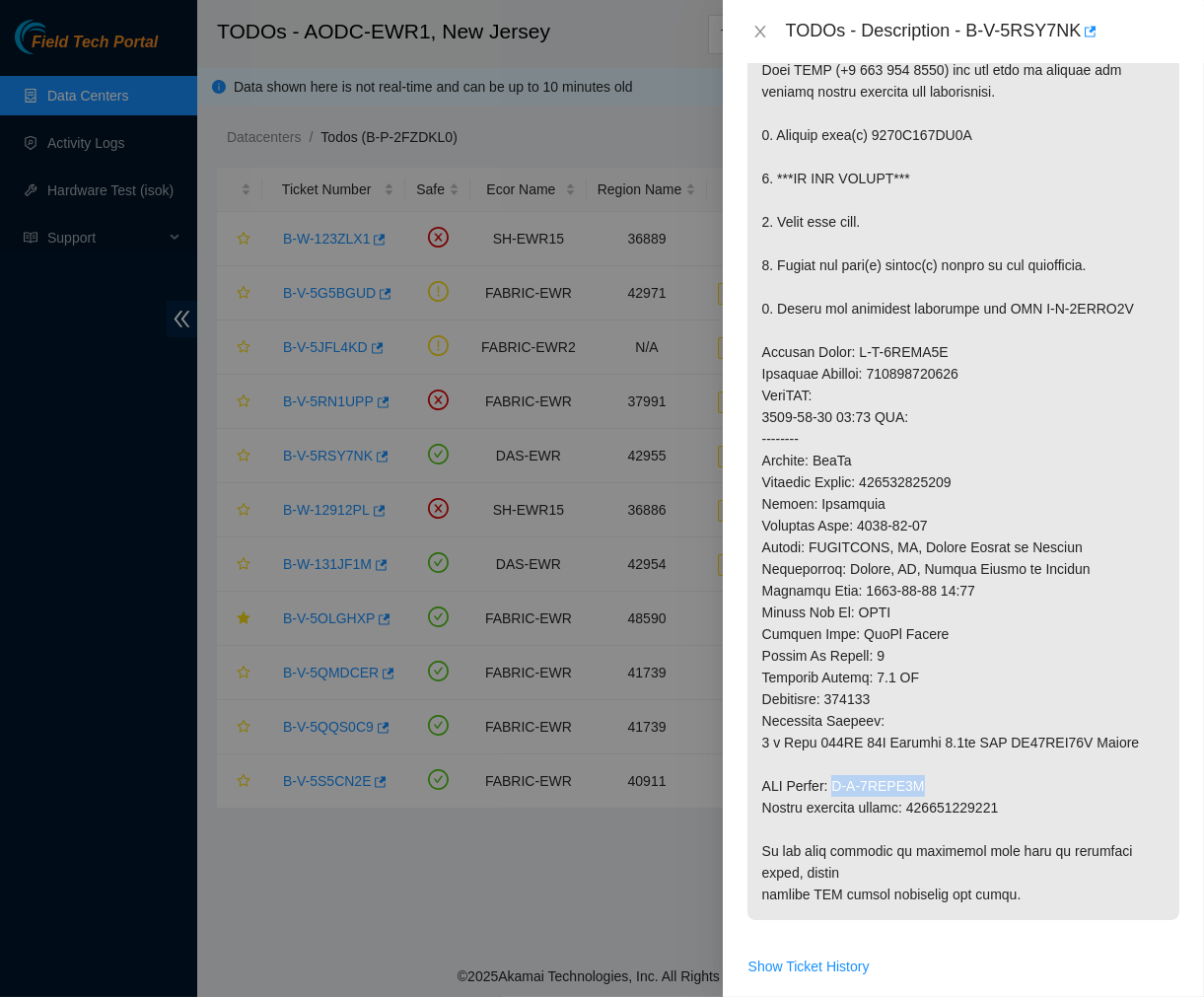 drag, startPoint x: 931, startPoint y: 784, endPoint x: 842, endPoint y: 785, distance: 89.005618 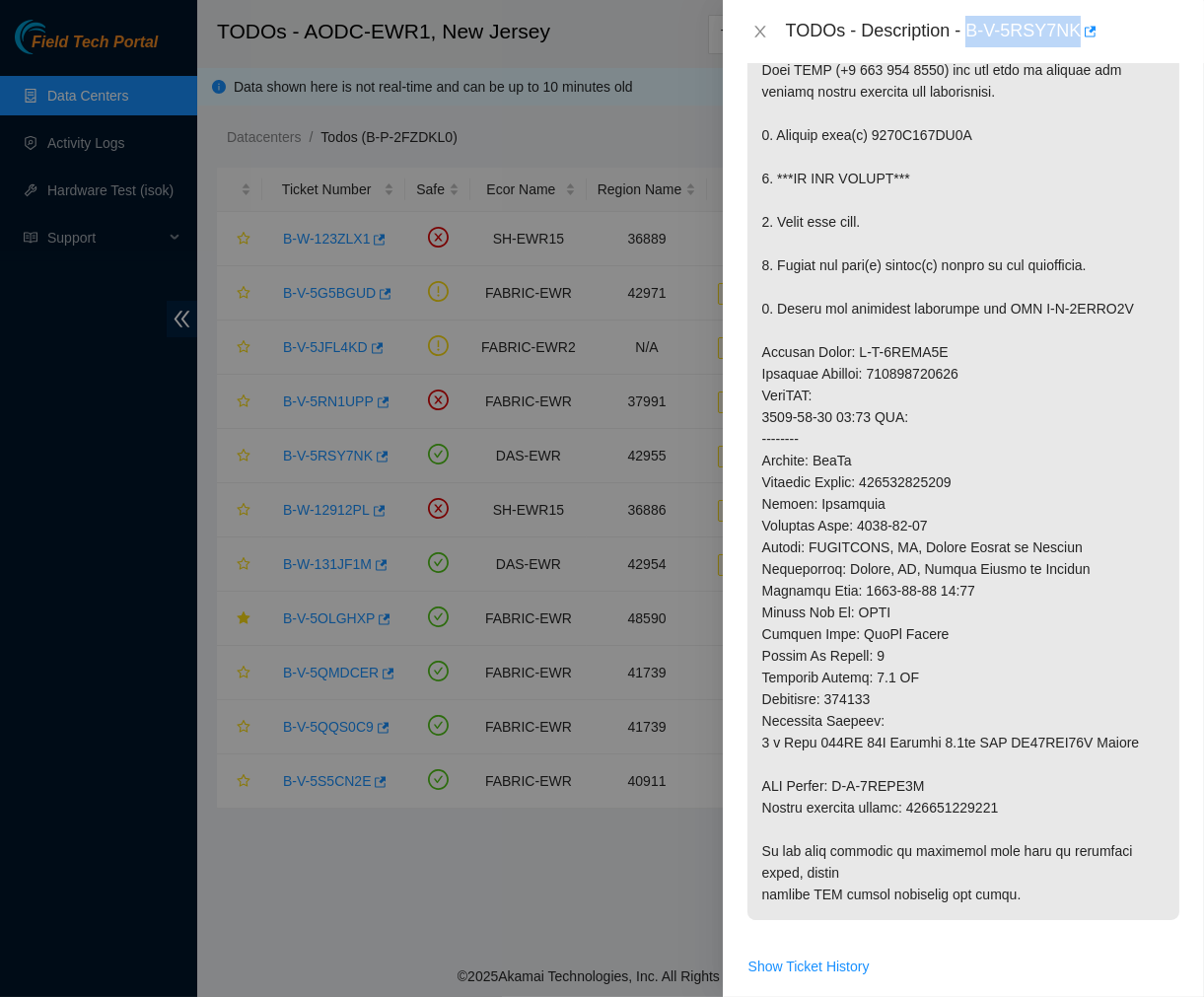 drag, startPoint x: 970, startPoint y: 30, endPoint x: 1076, endPoint y: 35, distance: 106.11786 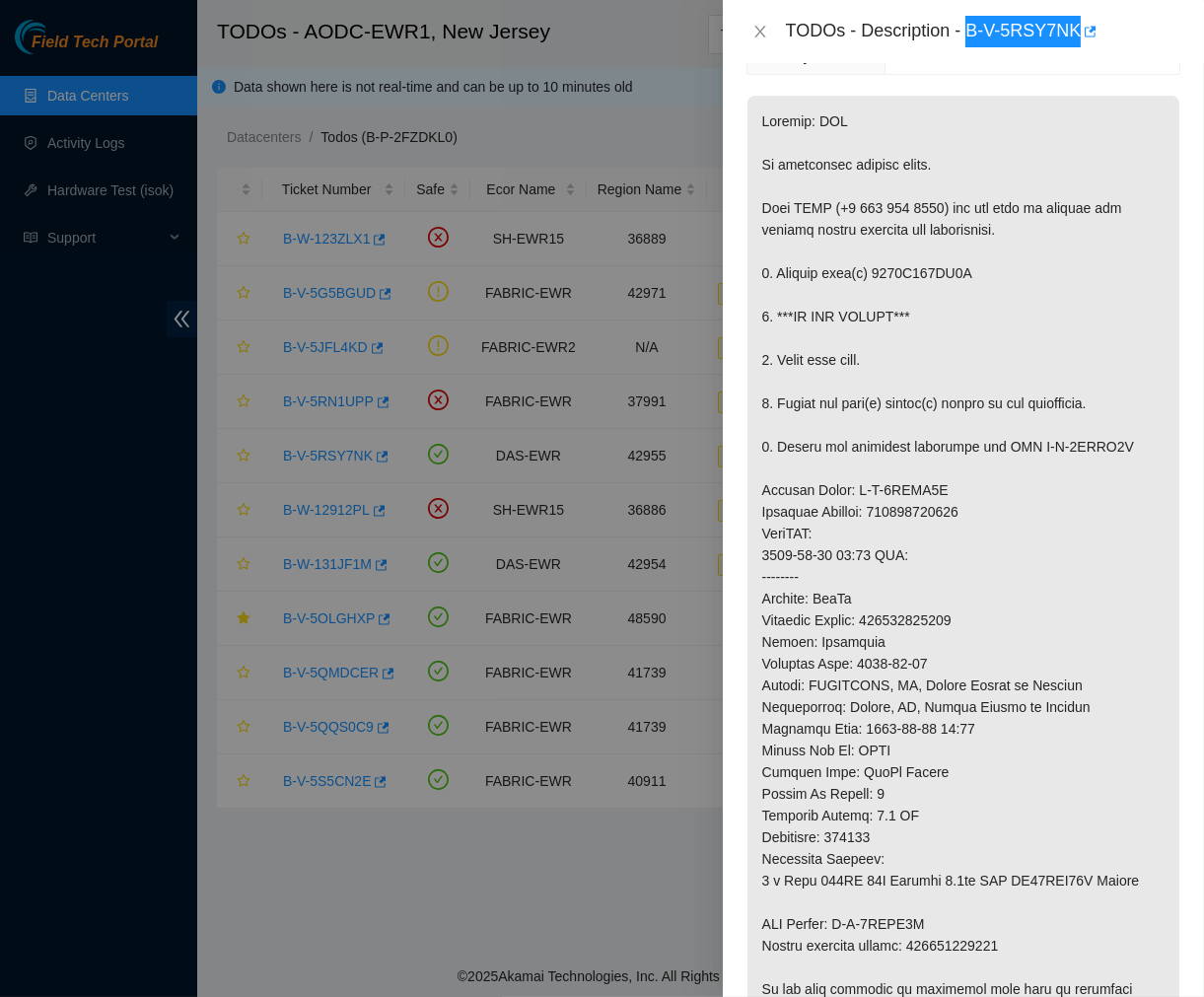 scroll, scrollTop: 267, scrollLeft: 0, axis: vertical 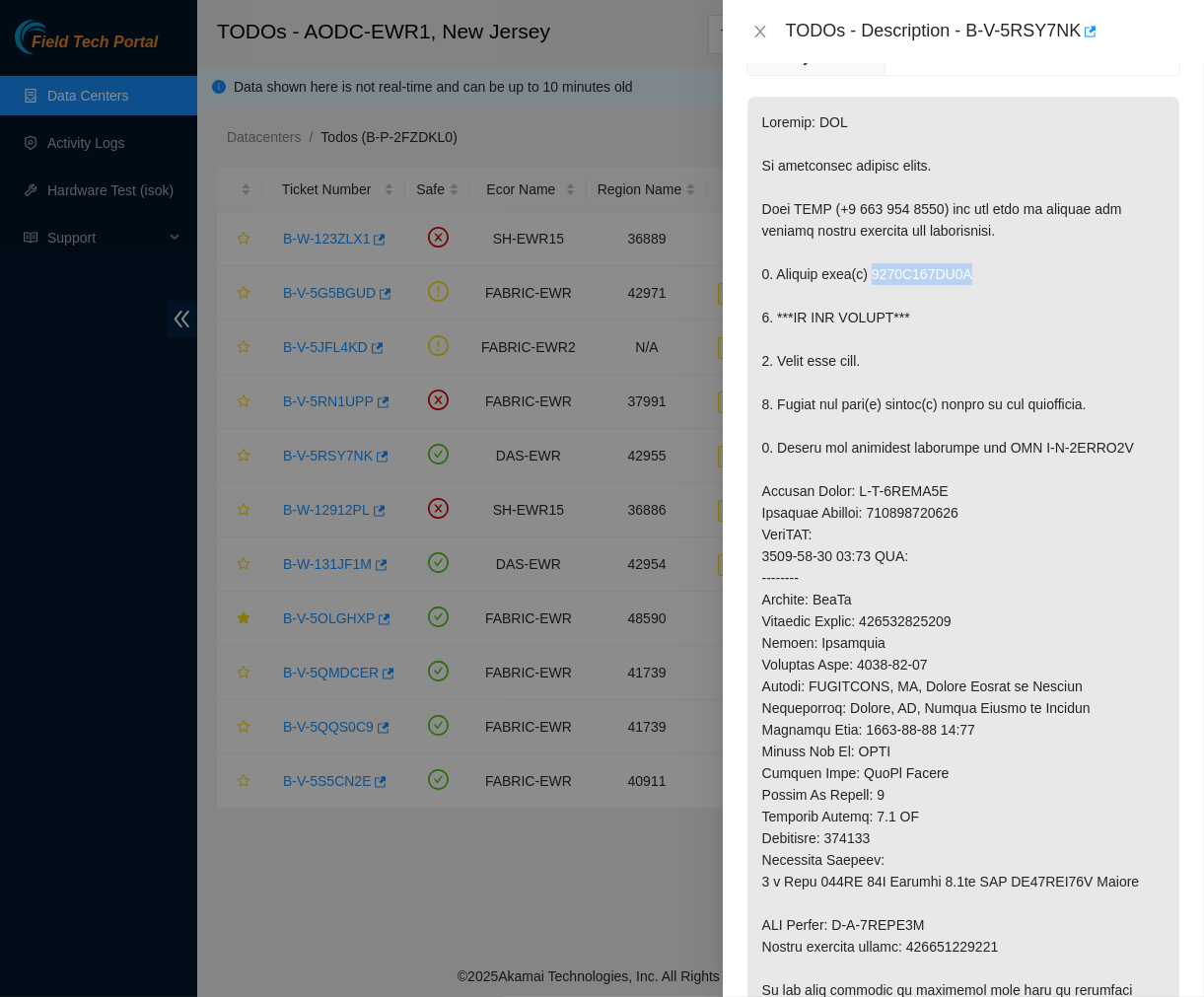 drag, startPoint x: 961, startPoint y: 272, endPoint x: 870, endPoint y: 271, distance: 91.00549 